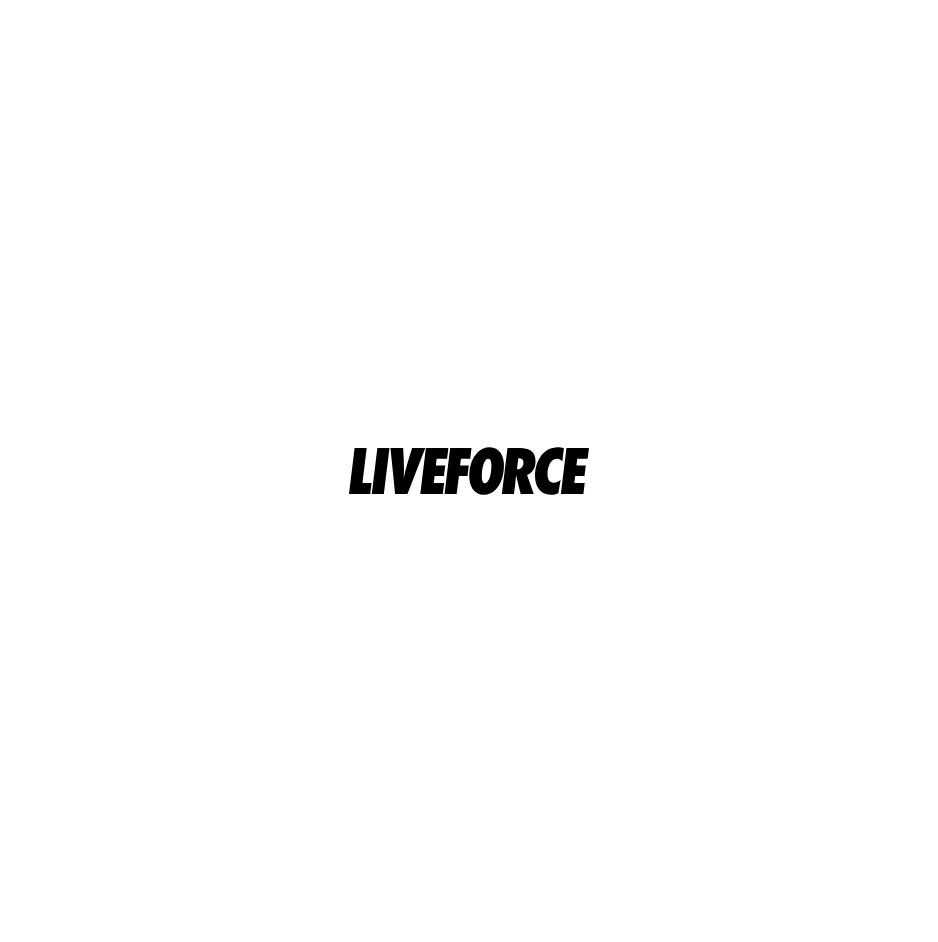 scroll, scrollTop: 0, scrollLeft: 0, axis: both 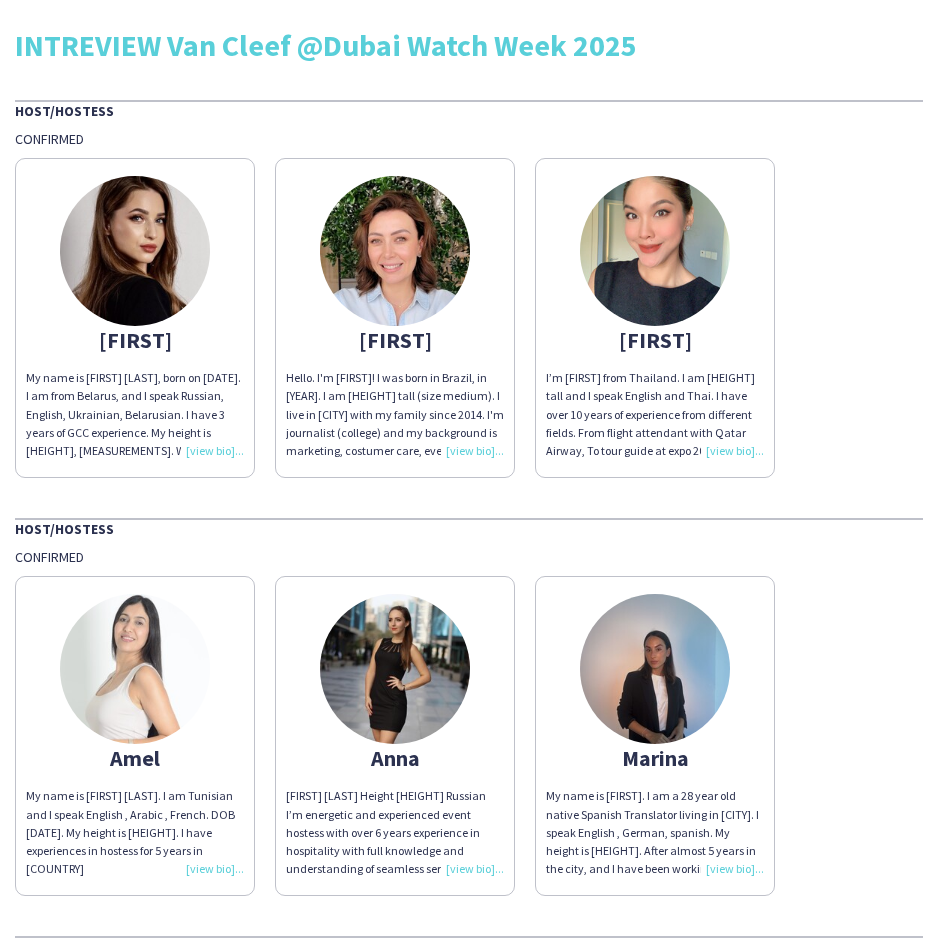 click on "INTREVIEW Van Cleef  @ [CITY] Watch Week 2025   Host/Hostess   Confirmed   Aliaksandra
My name is [FIRST] [LAST], born on [DATE].
I am from Belarus, and I speak Russian, English, Ukrainian, Belarusian. I have 3 years of GCC experience.
My height is [HEIGHT], [MEASUREMENTS].
With many years of  experience in customer service and hospitality, I have strong communication skills and a passion for providing outstanding guest experiences.
I worked with DAMAC, Cartier, Aramco, Prada, Miu Miu and other large companies. I will be glad to become a part of your team.  Karise
Hello. I'm Karise! I was born in Brazil, in [YEAR]. I am [HEIGHT] tall (size medium). I live in [CITY] with my family since 2014. I'm journalist (college) and my background is marketing, costumer care, events, social media (graduation). Back in Brazil also I got 12 years of acting classes. That's why in [CITY] I work as a hostess and commercial model/actress. Nice to e-meet you!  Tanyarat
Host/Hostess   Confirmed   Amel
Anna
Marina" 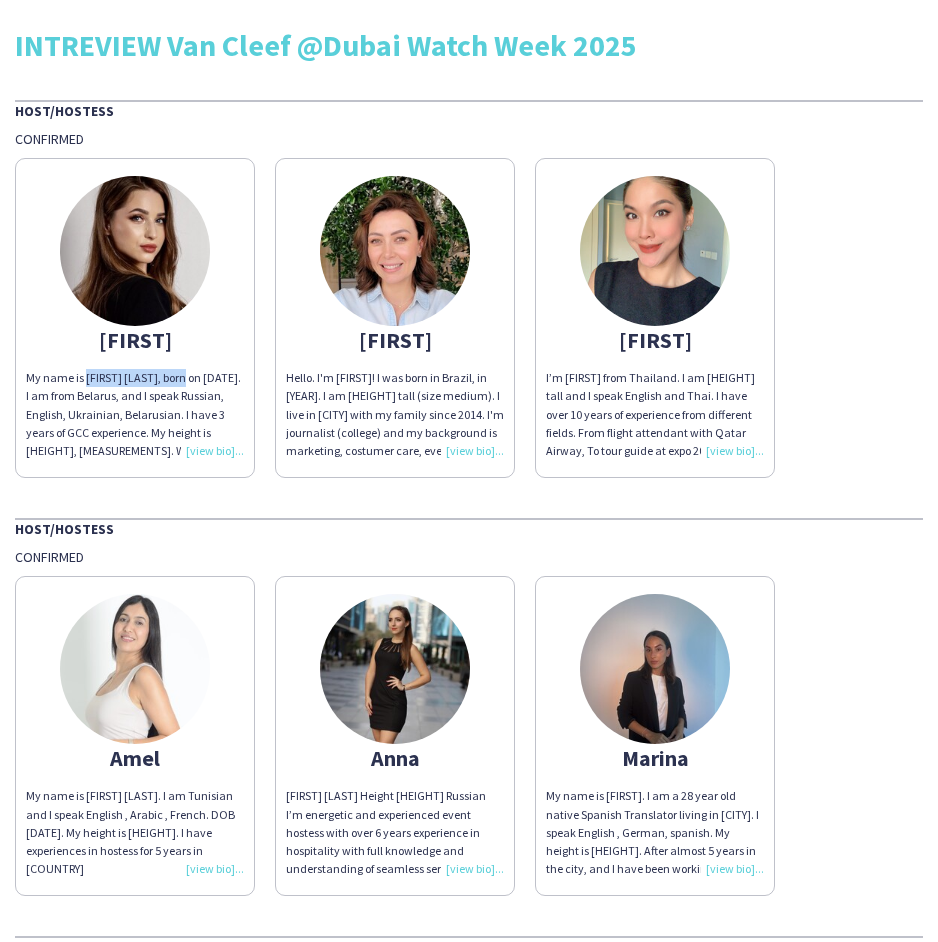 drag, startPoint x: 191, startPoint y: 379, endPoint x: 84, endPoint y: 383, distance: 107.07474 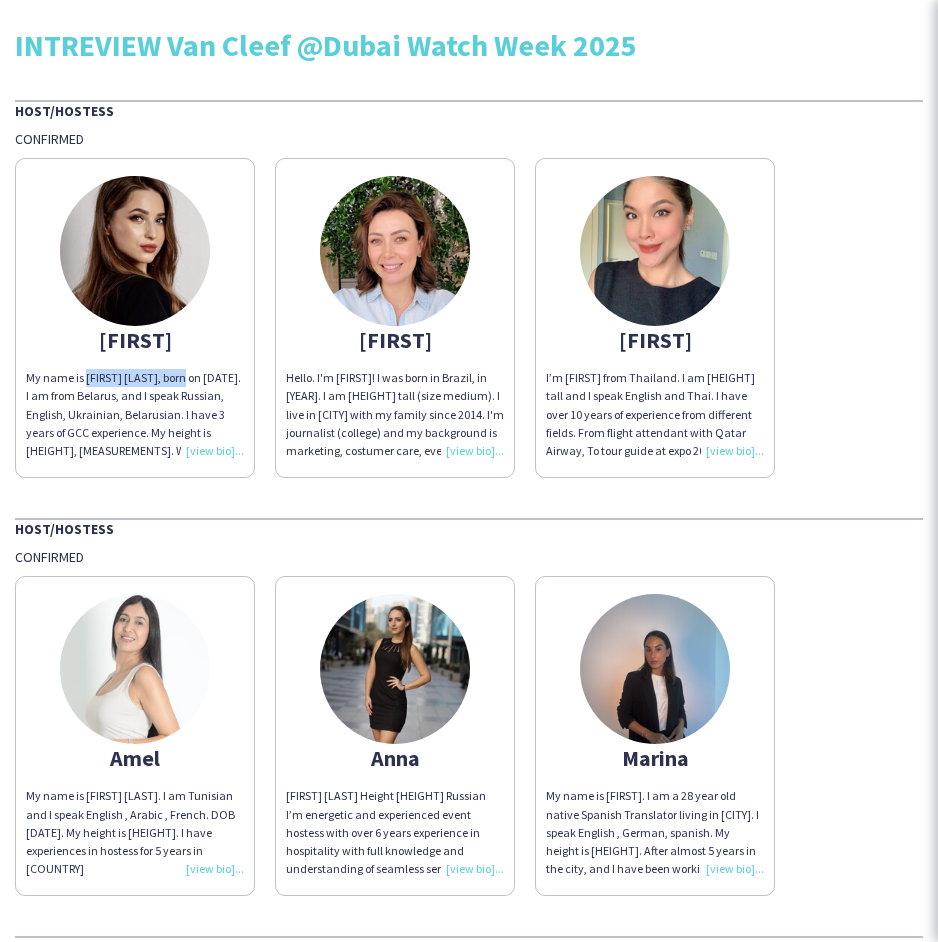 copy on "[FIRST] [LAST]" 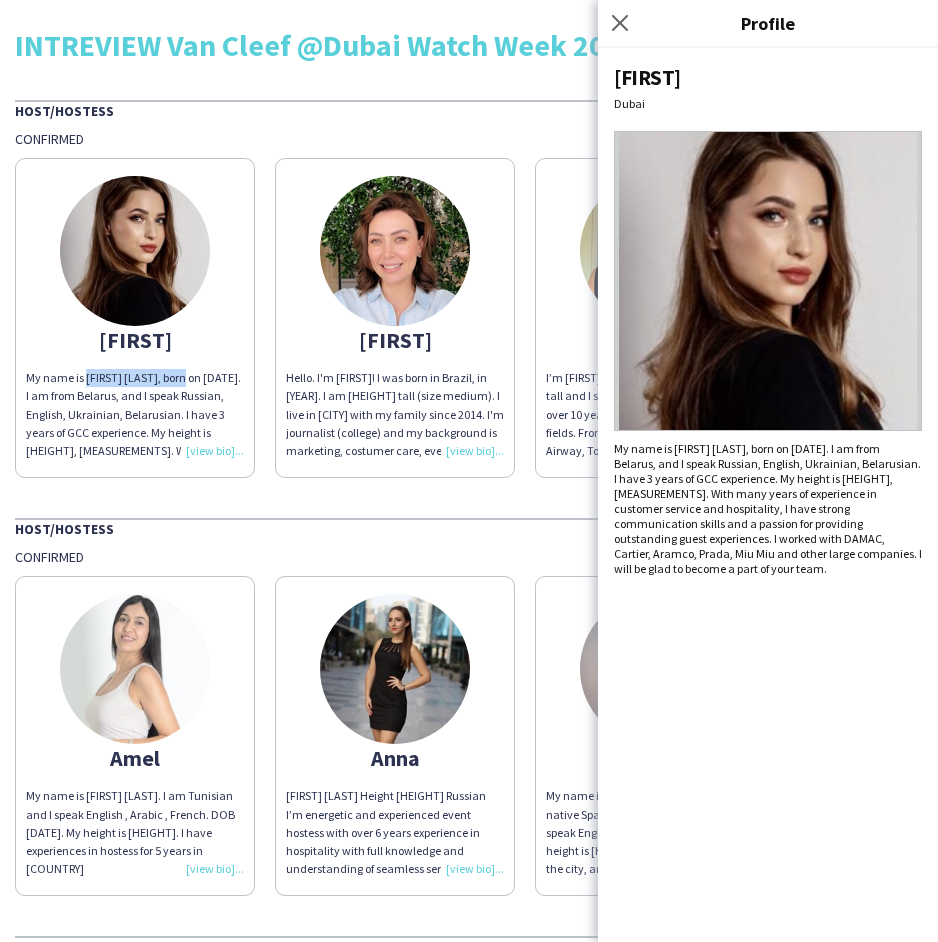 click on "Hello. I'm [FIRST]! I was born in Brazil, in [YEAR]. I am [HEIGHT] tall (size medium). I live in [CITY] with my family since 2014. I'm journalist (college) and my background is marketing, costumer care, events, social media (graduation). Back in Brazil also I got 12 years of acting classes. That's why in [CITY] I work as a hostess and commercial model/actress. Nice to e-meet you!" 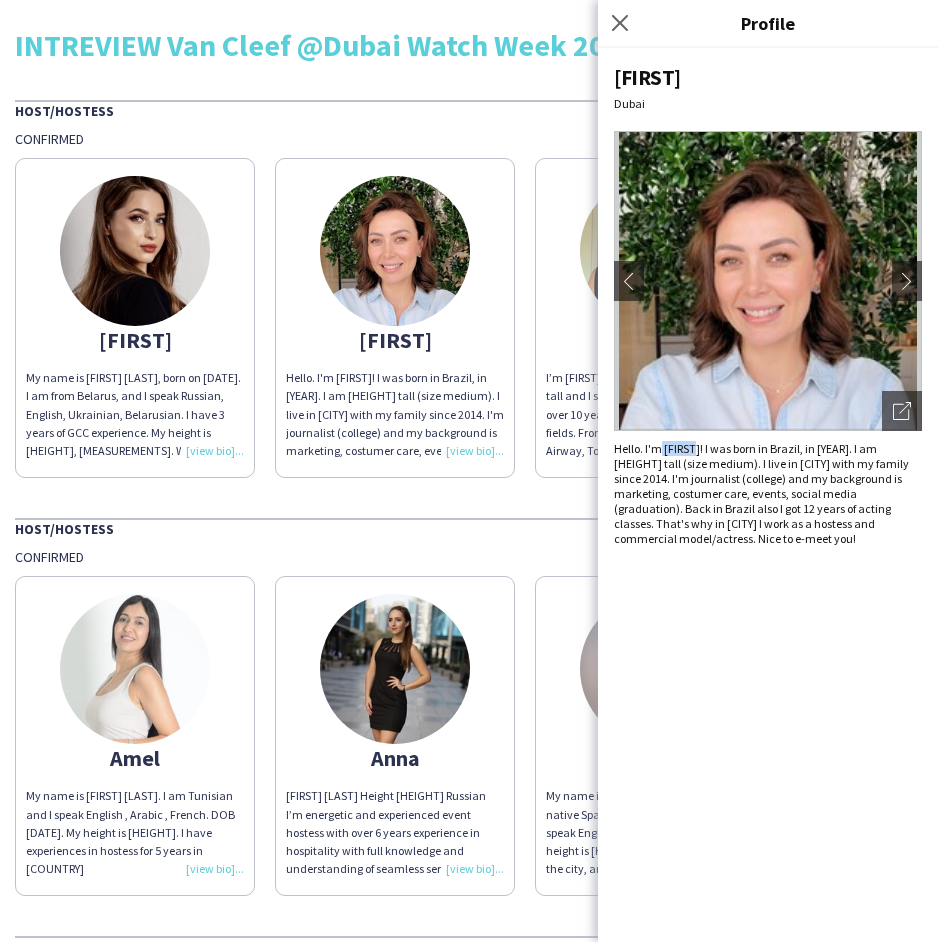 drag, startPoint x: 694, startPoint y: 449, endPoint x: 661, endPoint y: 450, distance: 33.01515 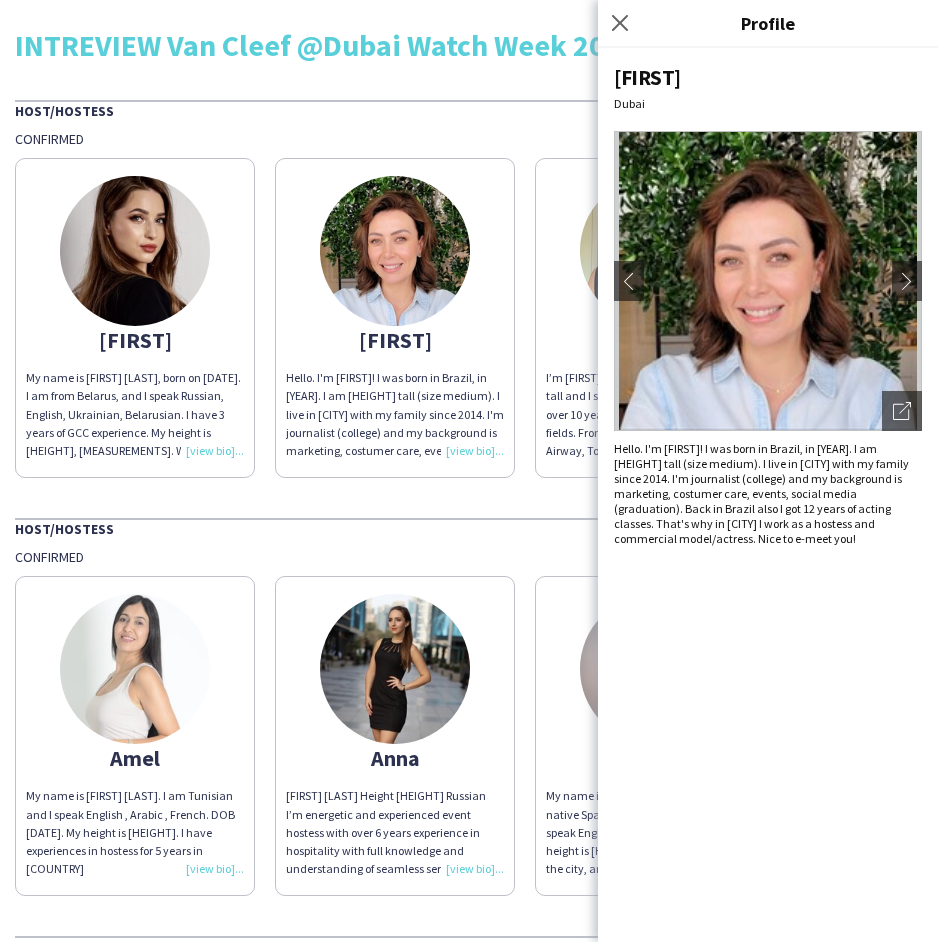 click on "INTREVIEW Van Cleef  @ [CITY] Watch Week 2025   Host/Hostess   Confirmed   Aliaksandra
My name is [FIRST] [LAST], born on [DATE].
I am from Belarus, and I speak Russian, English, Ukrainian, Belarusian. I have 3 years of GCC experience.
My height is [HEIGHT], [MEASUREMENTS].
With many years of  experience in customer service and hospitality, I have strong communication skills and a passion for providing outstanding guest experiences.
I worked with DAMAC, Cartier, Aramco, Prada, Miu Miu and other large companies. I will be glad to become a part of your team.  Karise
Hello. I'm Karise! I was born in Brazil, in [YEAR]. I am [HEIGHT] tall (size medium). I live in [CITY] with my family since 2014. I'm journalist (college) and my background is marketing, costumer care, events, social media (graduation). Back in Brazil also I got 12 years of acting classes. That's why in [CITY] I work as a hostess and commercial model/actress. Nice to e-meet you!  Tanyarat
Host/Hostess   Confirmed   Amel
Anna
Marina" 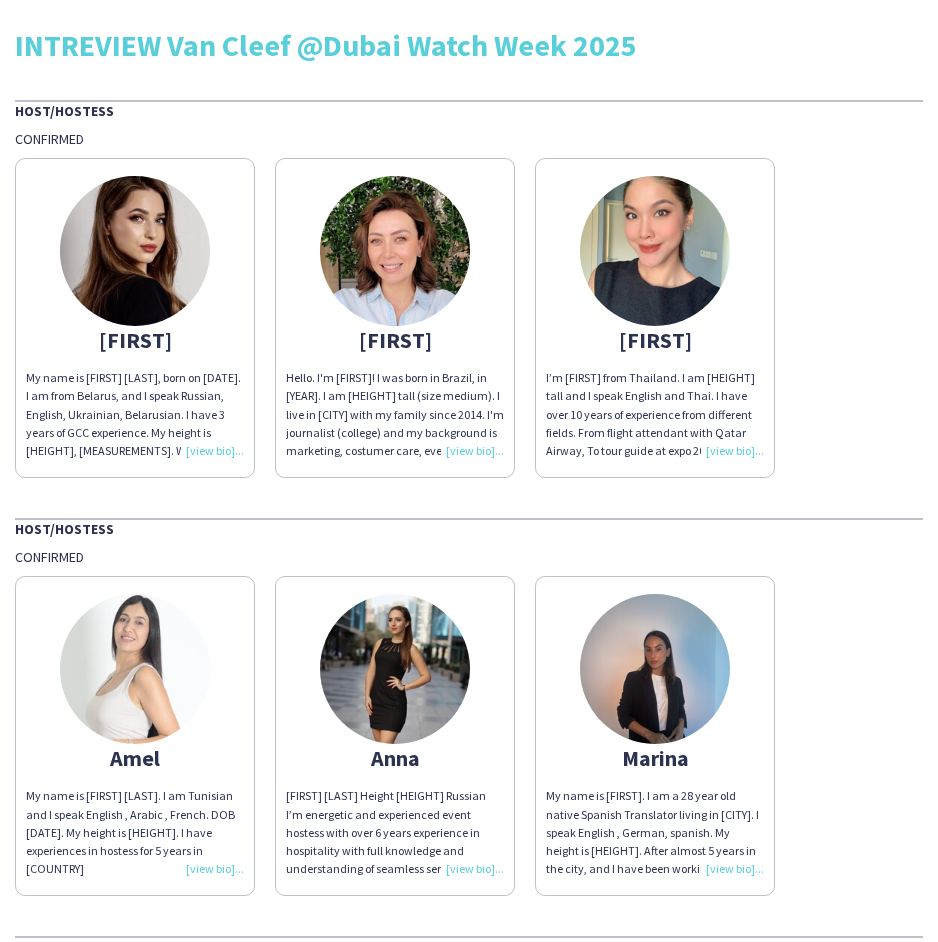 click on "I’m [FIRST] from Thailand. I am [HEIGHT] tall and I speak English and Thai. I have over 10 years of experience from different fields.
From flight attendant with Qatar Airway,
To tour guide at expo 2020. I also can draw, paint and alternate clothes also. I as well have
some administrative jobs and modeling experiences." 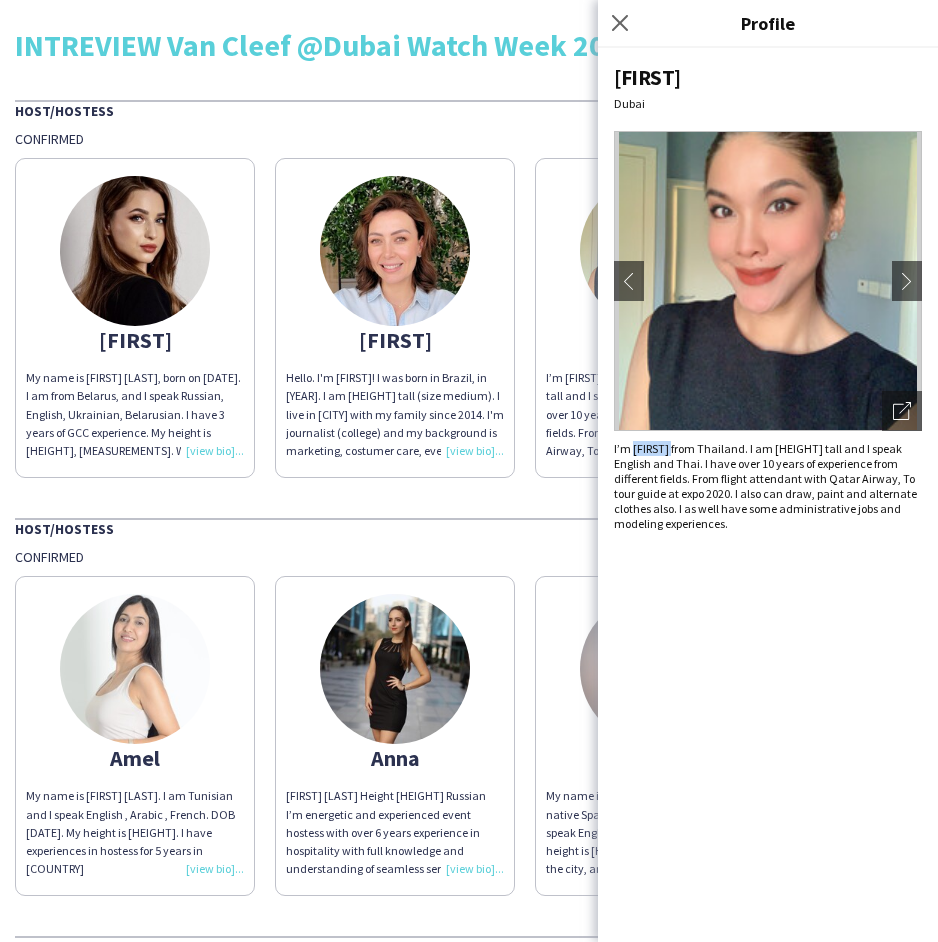 drag, startPoint x: 677, startPoint y: 449, endPoint x: 635, endPoint y: 443, distance: 42.426407 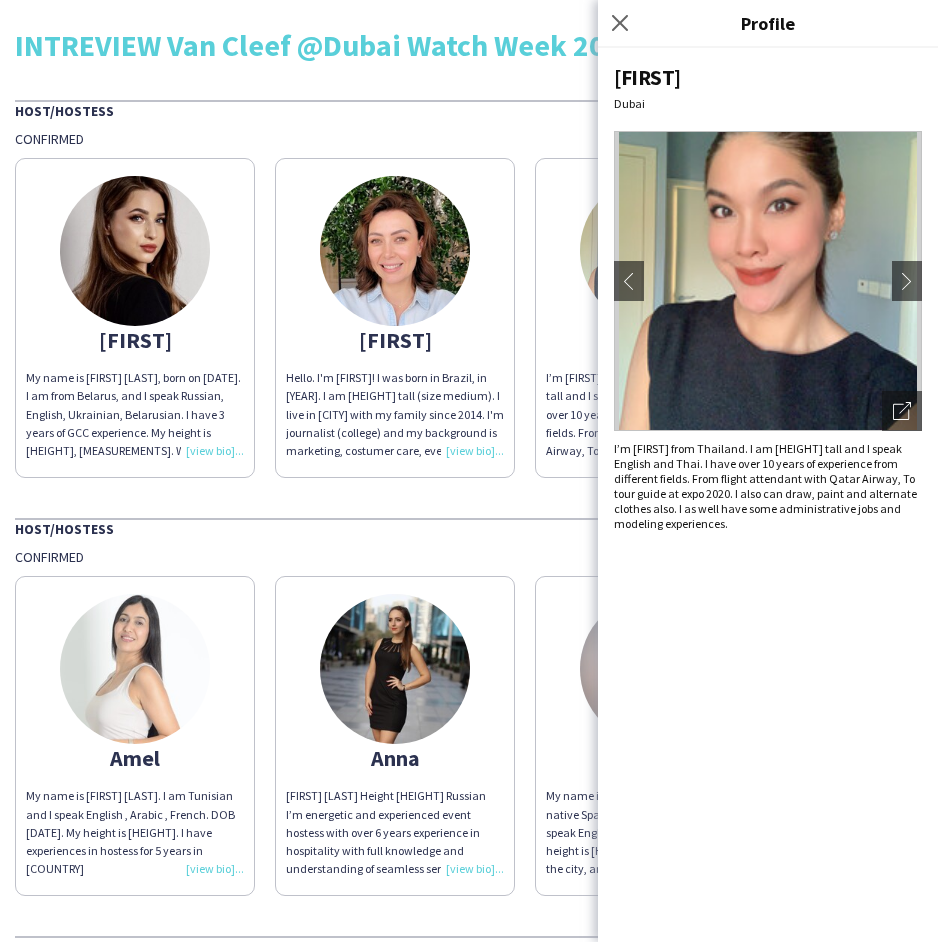 click on "INTREVIEW Van Cleef  @ [CITY] Watch Week 2025   Host/Hostess   Confirmed   Aliaksandra
My name is [FIRST] [LAST], born on [DATE].
I am from Belarus, and I speak Russian, English, Ukrainian, Belarusian. I have 3 years of GCC experience.
My height is [HEIGHT], [MEASUREMENTS].
With many years of  experience in customer service and hospitality, I have strong communication skills and a passion for providing outstanding guest experiences.
I worked with DAMAC, Cartier, Aramco, Prada, Miu Miu and other large companies. I will be glad to become a part of your team.  Karise
Hello. I'm Karise! I was born in Brazil, in [YEAR]. I am [HEIGHT] tall (size medium). I live in [CITY] with my family since 2014. I'm journalist (college) and my background is marketing, costumer care, events, social media (graduation). Back in Brazil also I got 12 years of acting classes. That's why in [CITY] I work as a hostess and commercial model/actress. Nice to e-meet you!  Tanyarat
Host/Hostess   Confirmed   Amel
Anna
Marina" 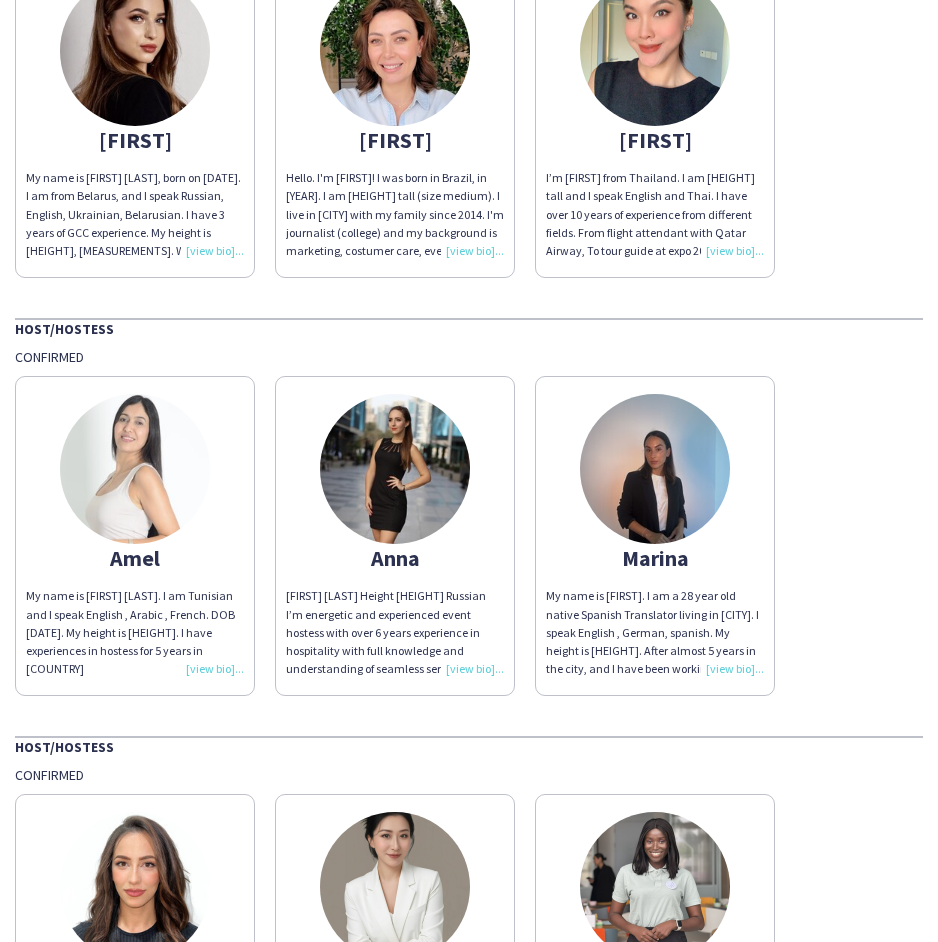 scroll, scrollTop: 300, scrollLeft: 0, axis: vertical 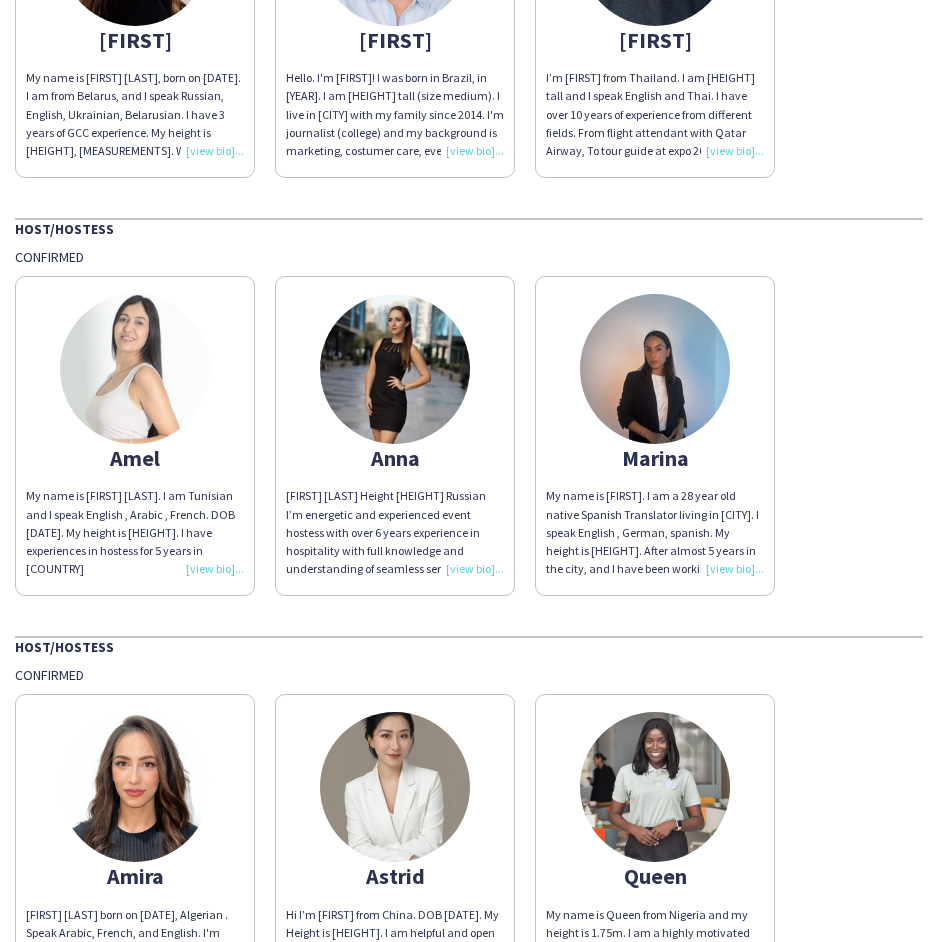 click on "My name is [FIRST] [LAST]. I am Tunisian and I speak English , Arabic , French. DOB [DATE]. My height is [HEIGHT]. I have experiences in hostess for 5 years in [COUNTRY]" 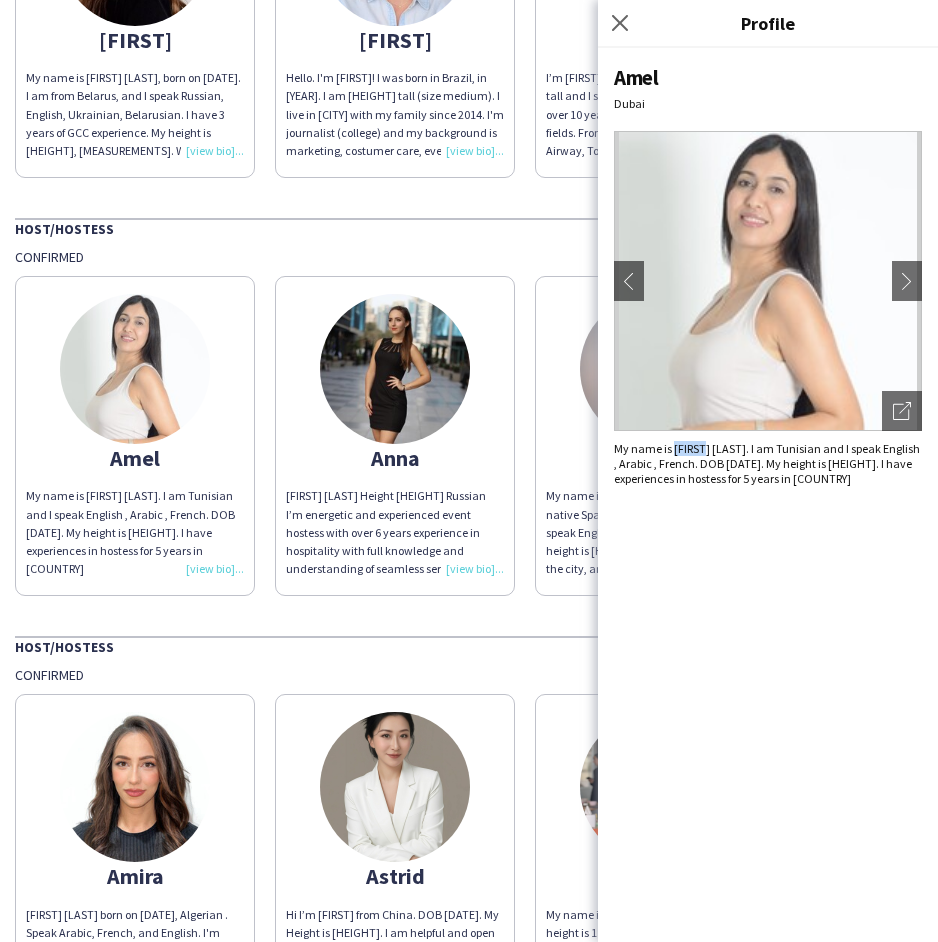 drag, startPoint x: 705, startPoint y: 449, endPoint x: 675, endPoint y: 444, distance: 30.413813 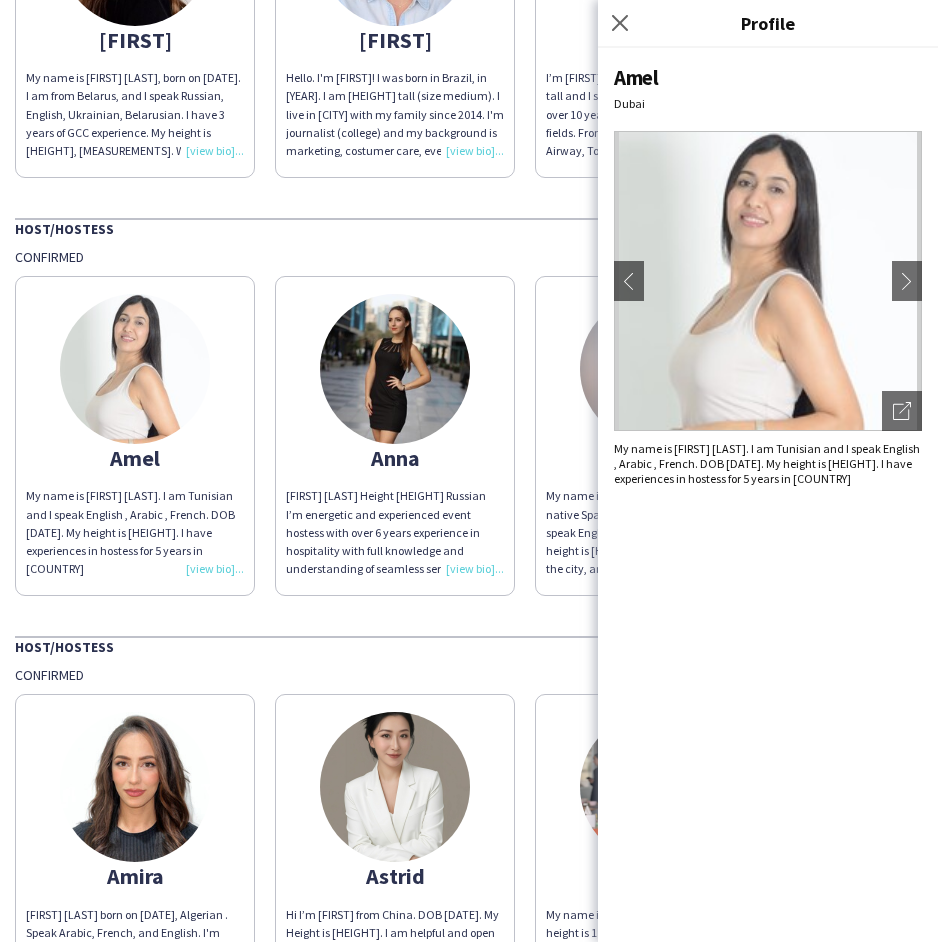 click on "INTREVIEW Van Cleef  @ [CITY] Watch Week 2025   Host/Hostess   Confirmed   Aliaksandra
My name is [FIRST] [LAST], born on [DATE].
I am from Belarus, and I speak Russian, English, Ukrainian, Belarusian. I have 3 years of GCC experience.
My height is [HEIGHT], [MEASUREMENTS].
With many years of  experience in customer service and hospitality, I have strong communication skills and a passion for providing outstanding guest experiences.
I worked with DAMAC, Cartier, Aramco, Prada, Miu Miu and other large companies. I will be glad to become a part of your team.  Karise
Hello. I'm Karise! I was born in Brazil, in [YEAR]. I am [HEIGHT] tall (size medium). I live in [CITY] with my family since 2014. I'm journalist (college) and my background is marketing, costumer care, events, social media (graduation). Back in Brazil also I got 12 years of acting classes. That's why in [CITY] I work as a hostess and commercial model/actress. Nice to e-meet you!  Tanyarat
Host/Hostess   Confirmed   Amel
Anna
Marina" 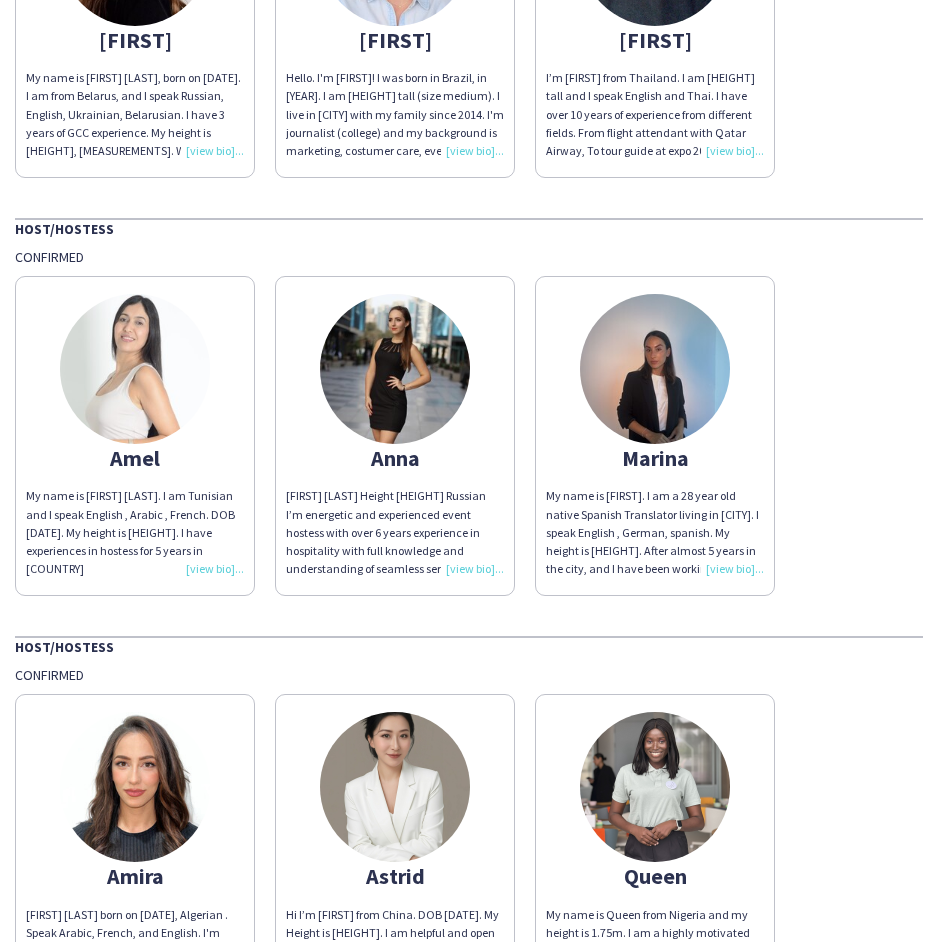 click on "[FIRST] [LAST]
Height [HEIGHT]
Russian
I’m energetic and experienced event hostess with over 6 years experience in hospitality with full knowledge and understanding of seamless service delivery. Great social and interpersonal skills lend to the creation of perfect events" 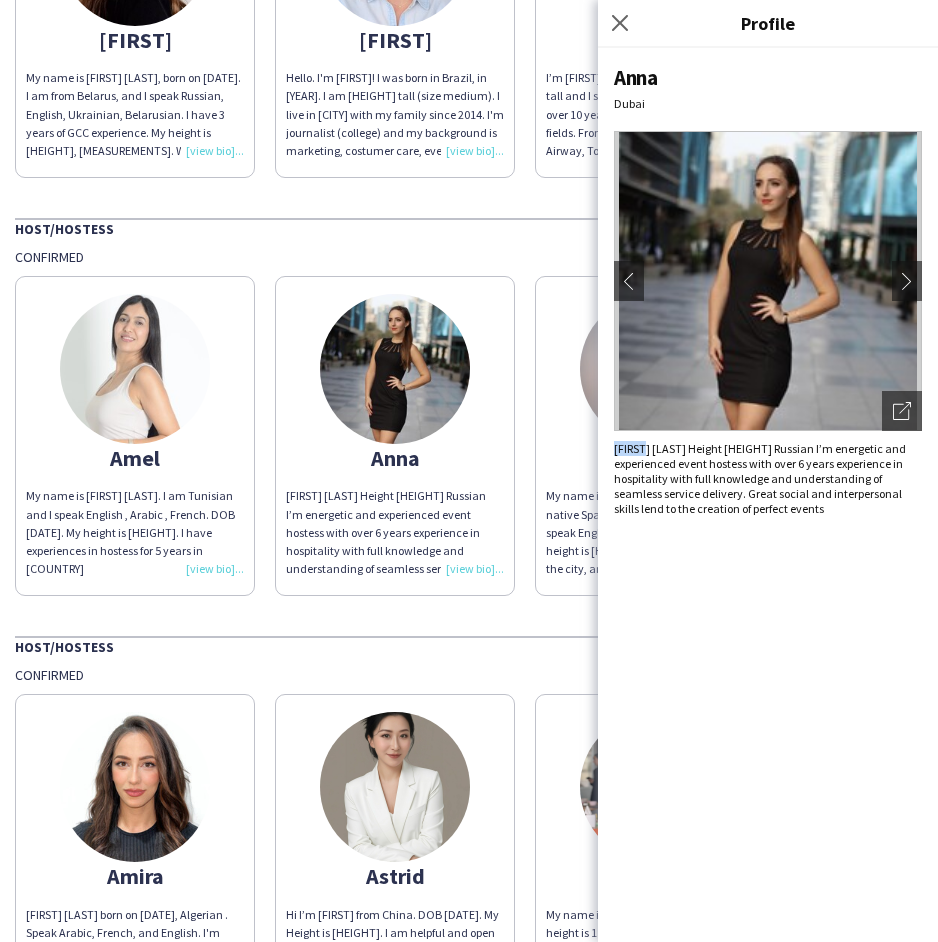 drag, startPoint x: 648, startPoint y: 448, endPoint x: 611, endPoint y: 450, distance: 37.054016 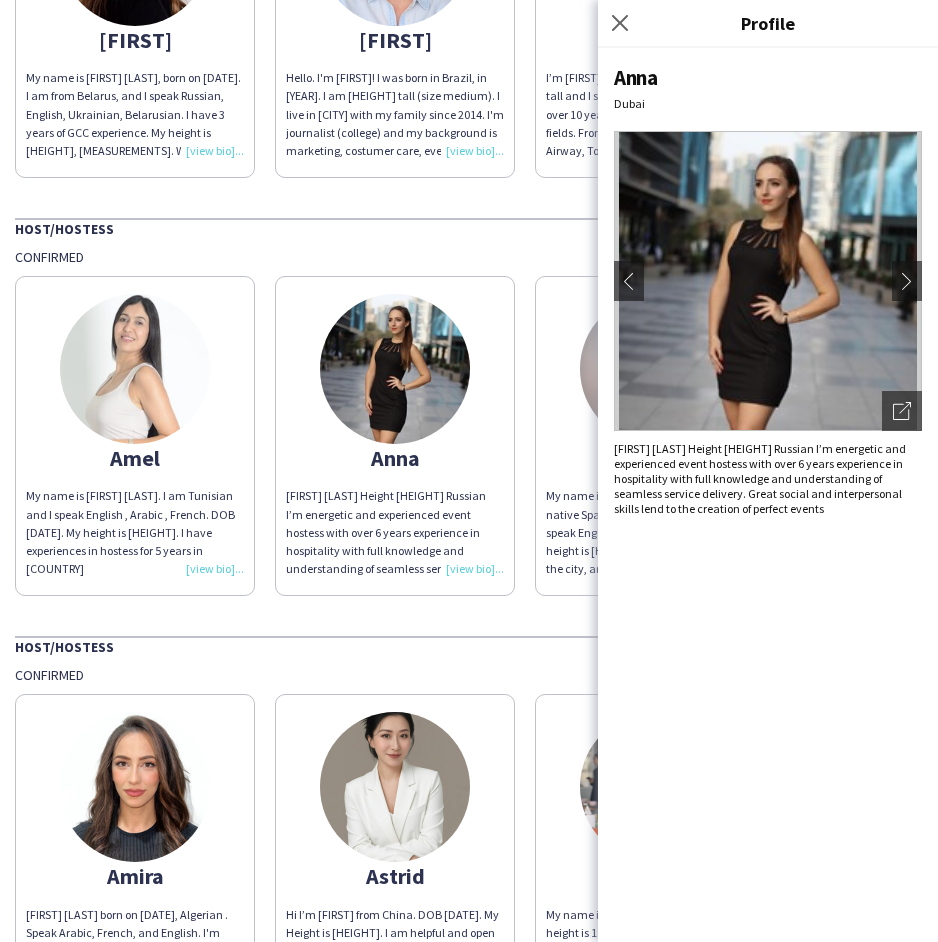 click on "INTREVIEW Van Cleef  @ [CITY] Watch Week 2025   Host/Hostess   Confirmed   Aliaksandra
My name is [FIRST] [LAST], born on [DATE].
I am from Belarus, and I speak Russian, English, Ukrainian, Belarusian. I have 3 years of GCC experience.
My height is [HEIGHT], [MEASUREMENTS].
With many years of  experience in customer service and hospitality, I have strong communication skills and a passion for providing outstanding guest experiences.
I worked with DAMAC, Cartier, Aramco, Prada, Miu Miu and other large companies. I will be glad to become a part of your team.  Karise
Hello. I'm Karise! I was born in Brazil, in [YEAR]. I am [HEIGHT] tall (size medium). I live in [CITY] with my family since 2014. I'm journalist (college) and my background is marketing, costumer care, events, social media (graduation). Back in Brazil also I got 12 years of acting classes. That's why in [CITY] I work as a hostess and commercial model/actress. Nice to e-meet you!  Tanyarat
Host/Hostess   Confirmed   Amel
Anna
Marina" 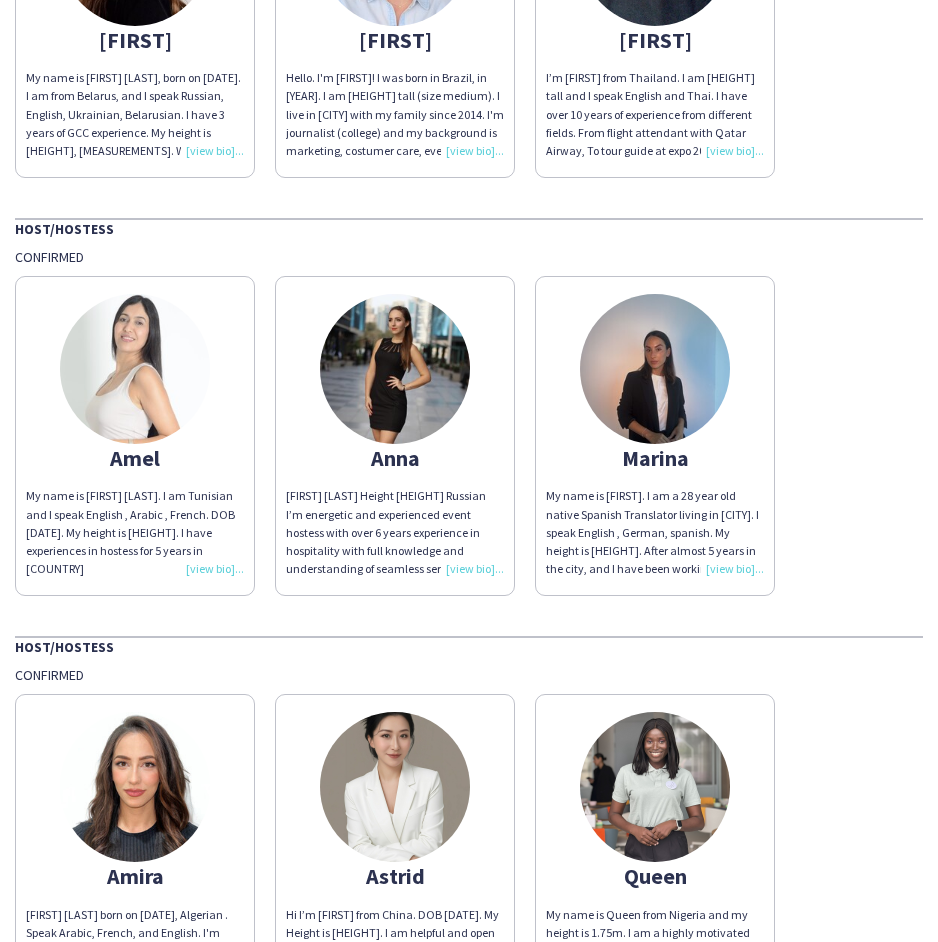click on "Marina" 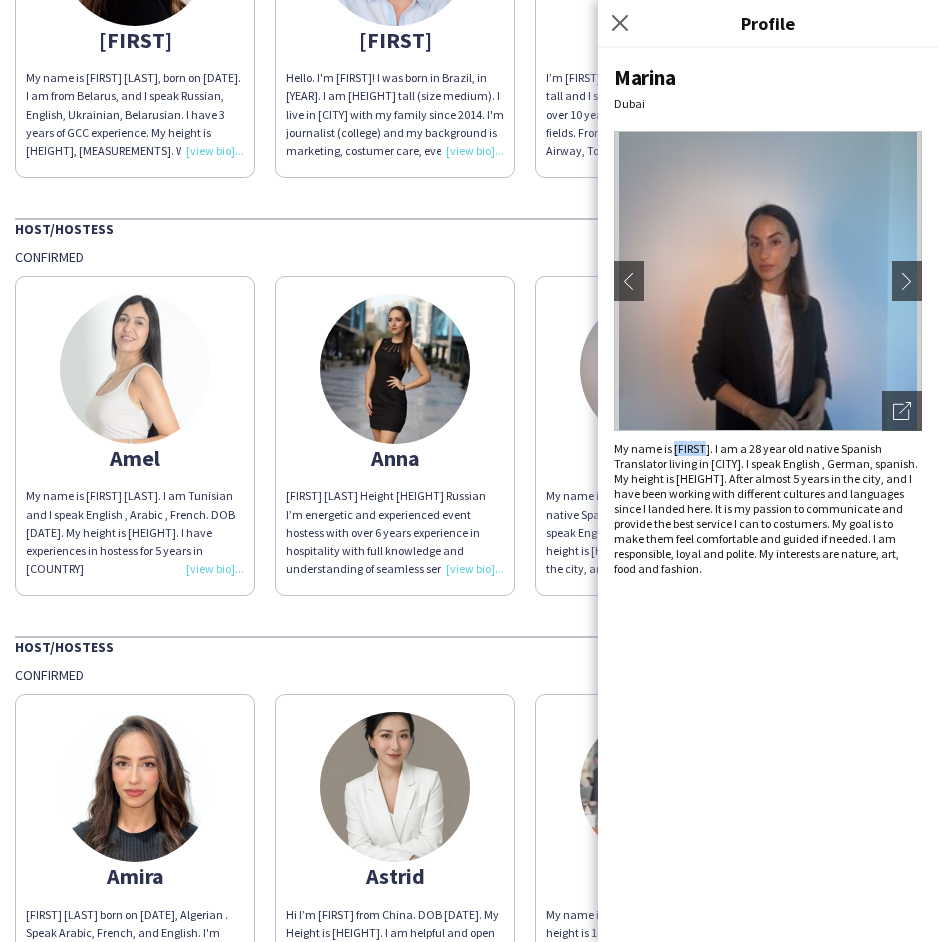 drag, startPoint x: 705, startPoint y: 447, endPoint x: 676, endPoint y: 447, distance: 29 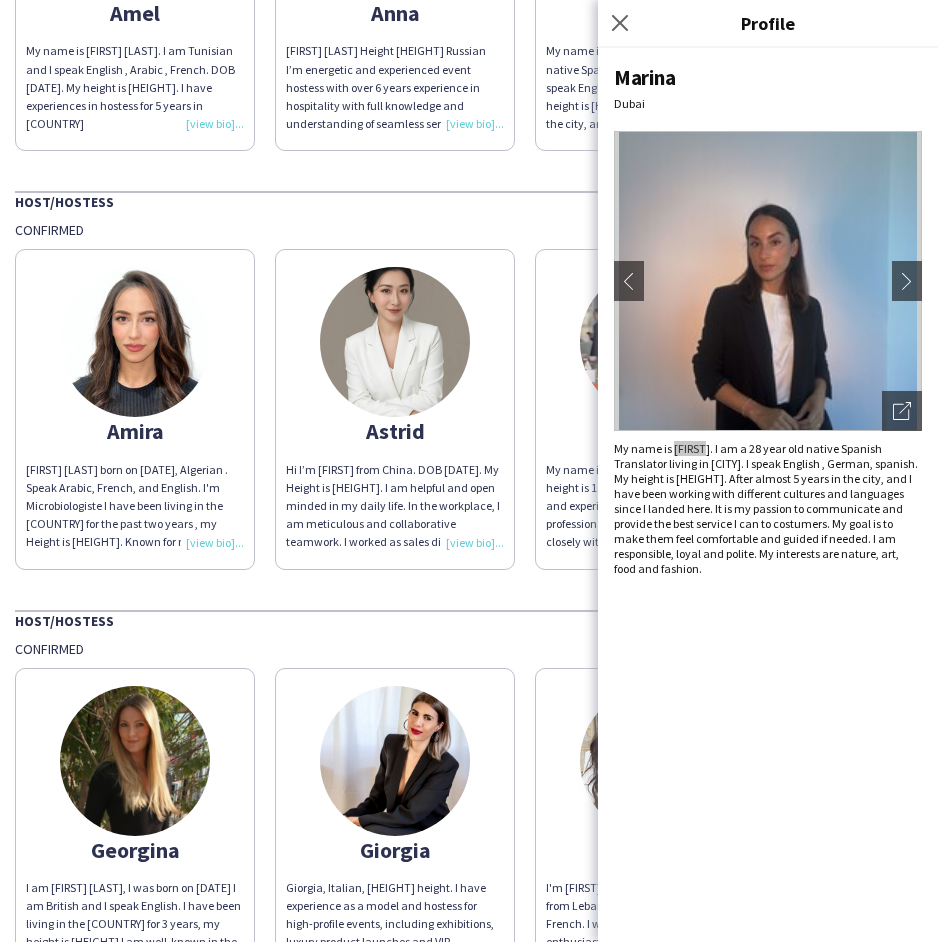 scroll, scrollTop: 800, scrollLeft: 0, axis: vertical 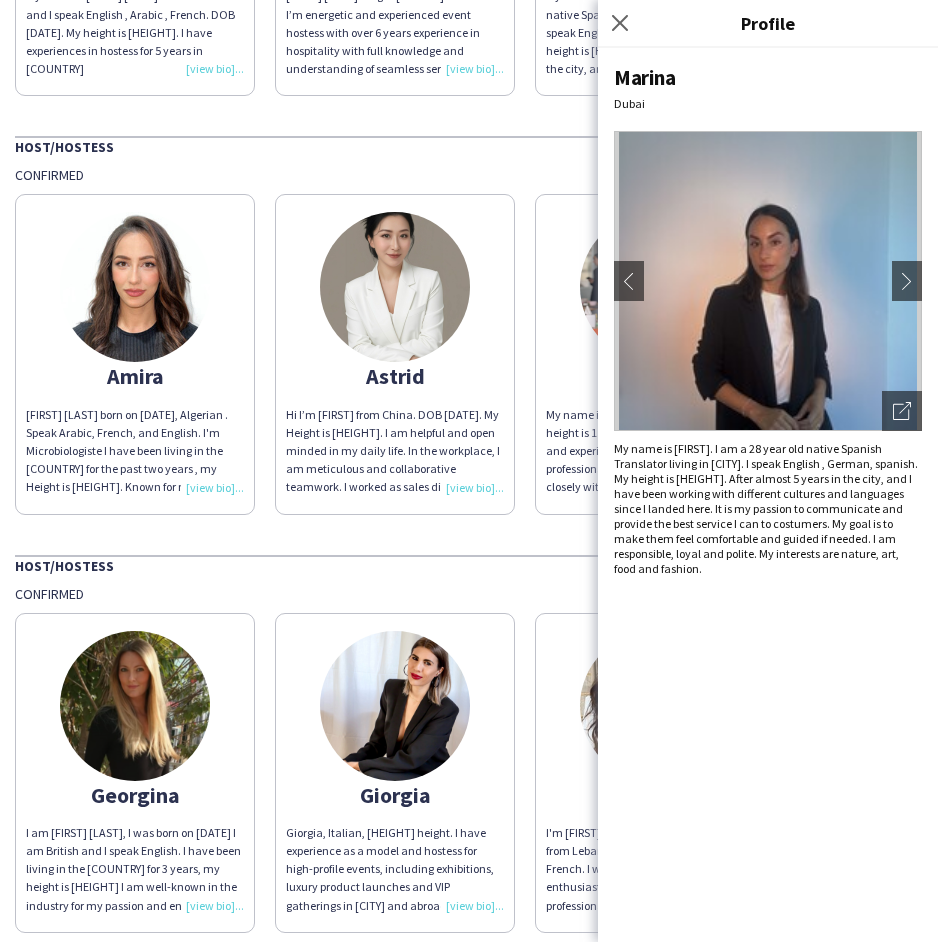 click on "[FIRST] [LAST] born on [DATE], Algerian . Speak Arabic, French, and English. I'm Microbiologiste
I have been living in the [COUNTRY] for the past two years , my Height is [HEIGHT].
Known for my sociable and hardworking nature work under pressure punctual and responsible.Experience
Hostesse in Adipec awards, Gitex, Gulfood, AL dar event, Eagle hills event, Air show, Dubai fitness challenge, Cop28, AL mashraq bank event, Arabe health, Medlab, Global freight summit, Big 5
Global, INTOLD Dubai" 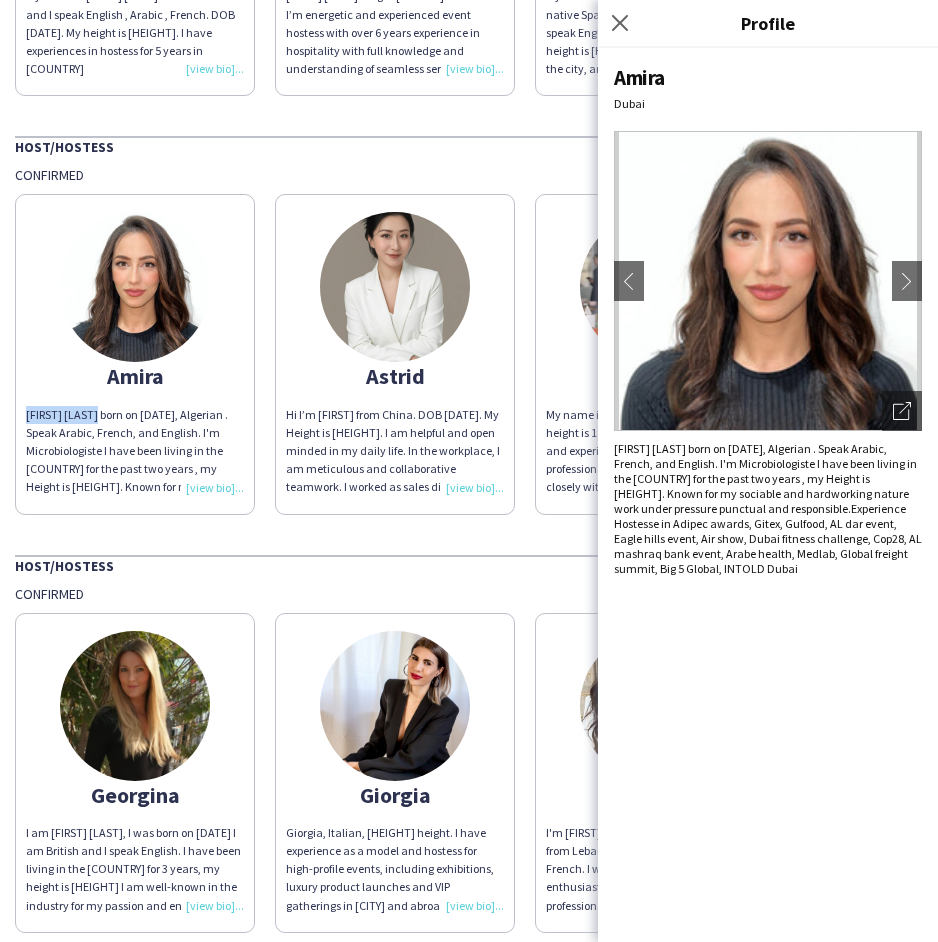 drag, startPoint x: 103, startPoint y: 415, endPoint x: 27, endPoint y: 419, distance: 76.105194 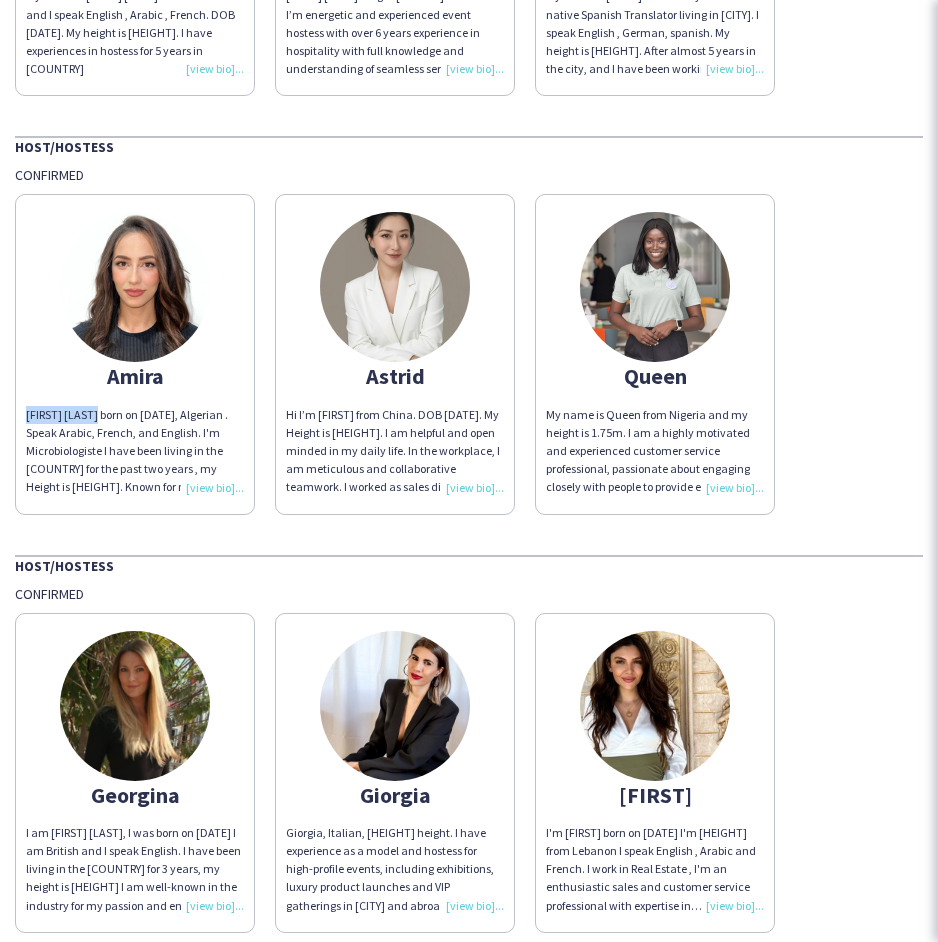 copy on "[FIRST] [LAST]" 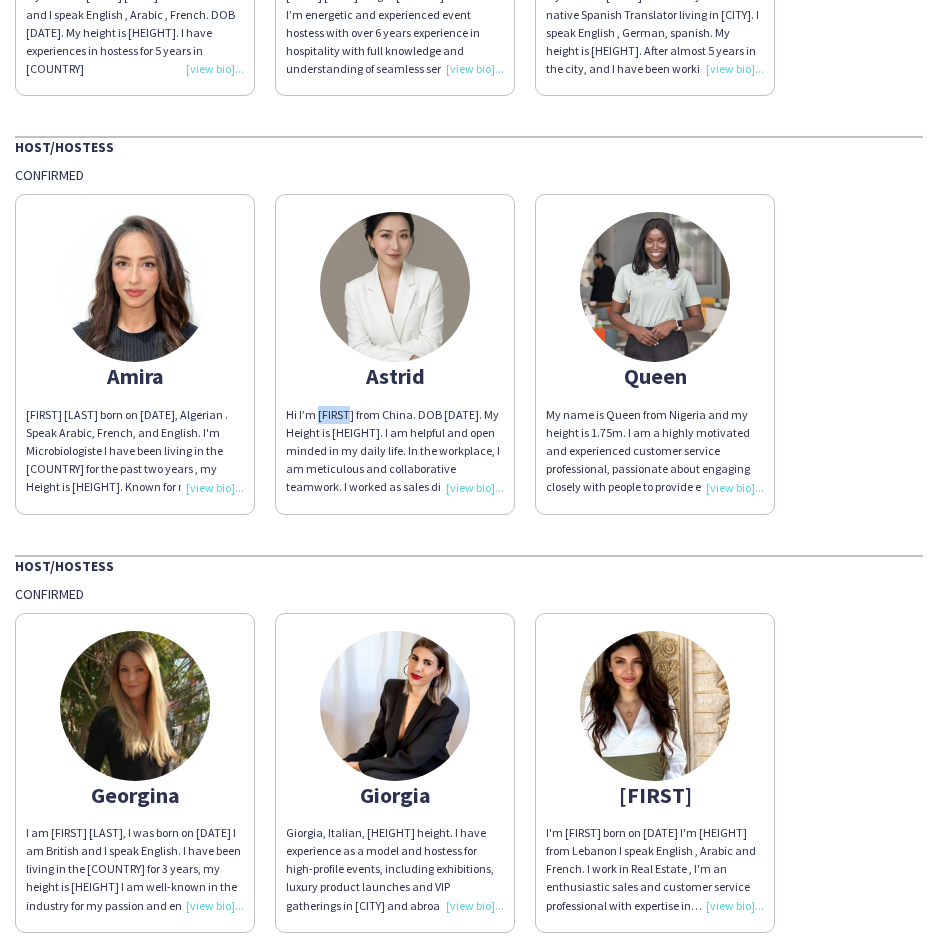 drag, startPoint x: 347, startPoint y: 415, endPoint x: 320, endPoint y: 415, distance: 27 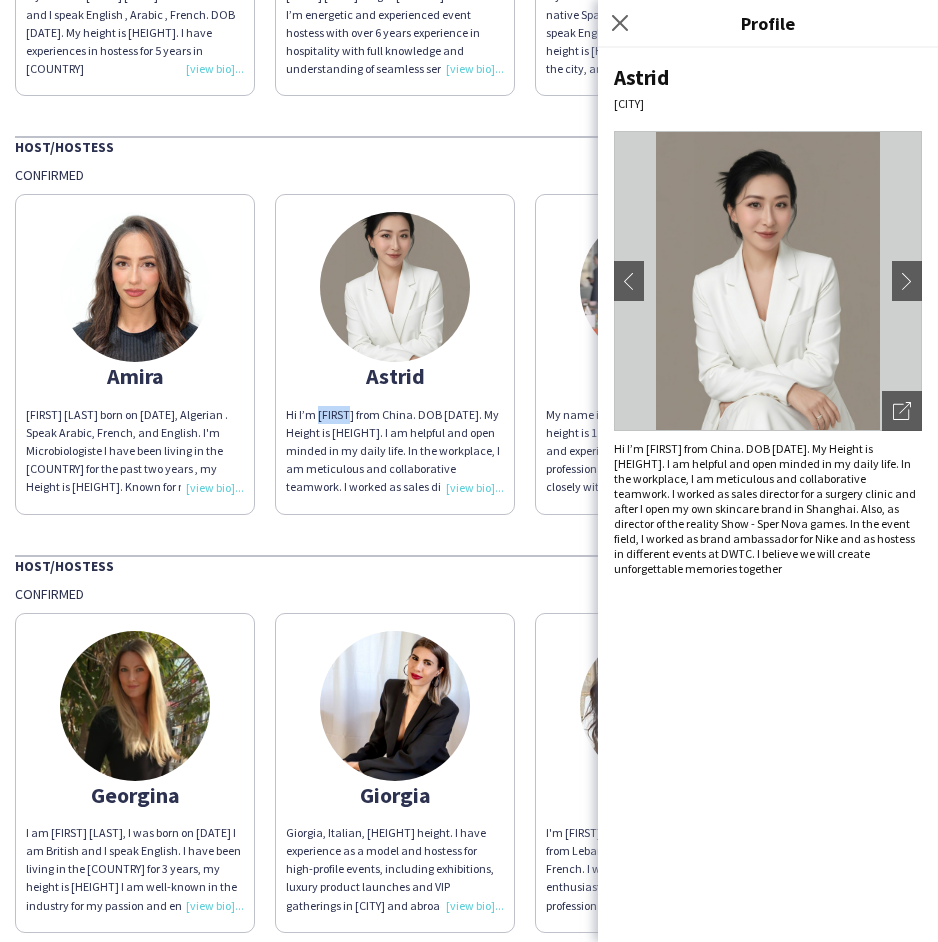copy on "Astrid" 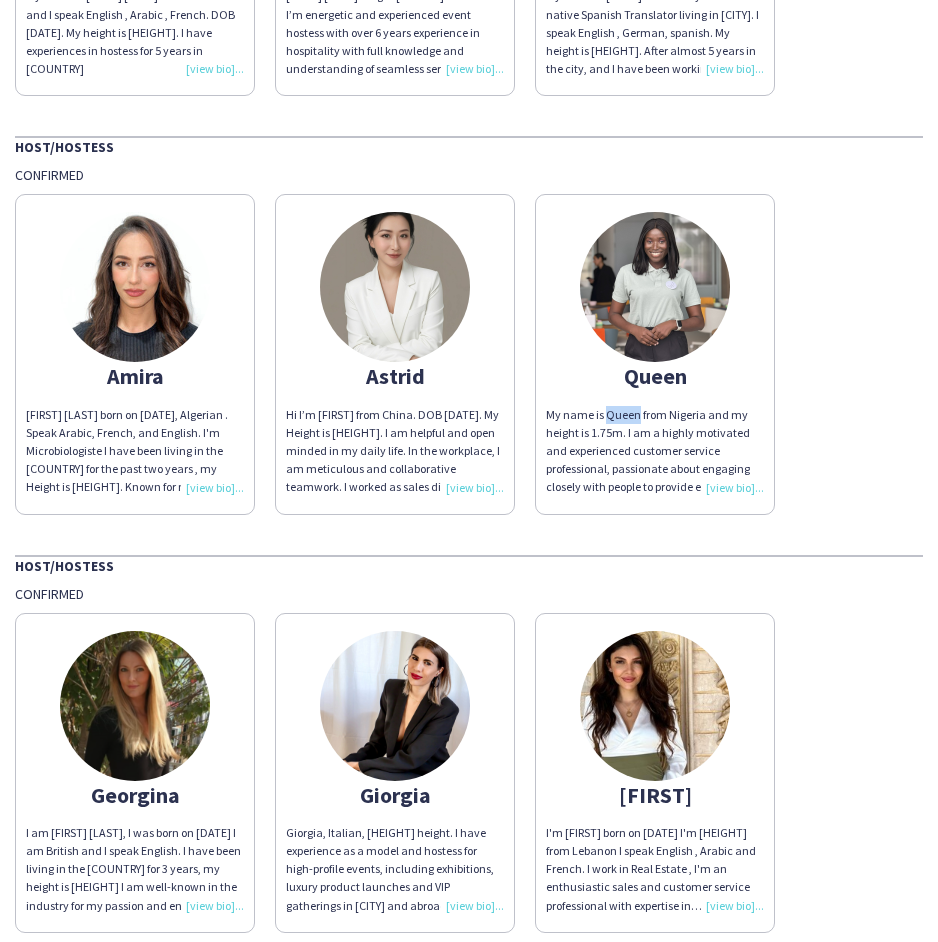 drag, startPoint x: 637, startPoint y: 417, endPoint x: 604, endPoint y: 415, distance: 33.06055 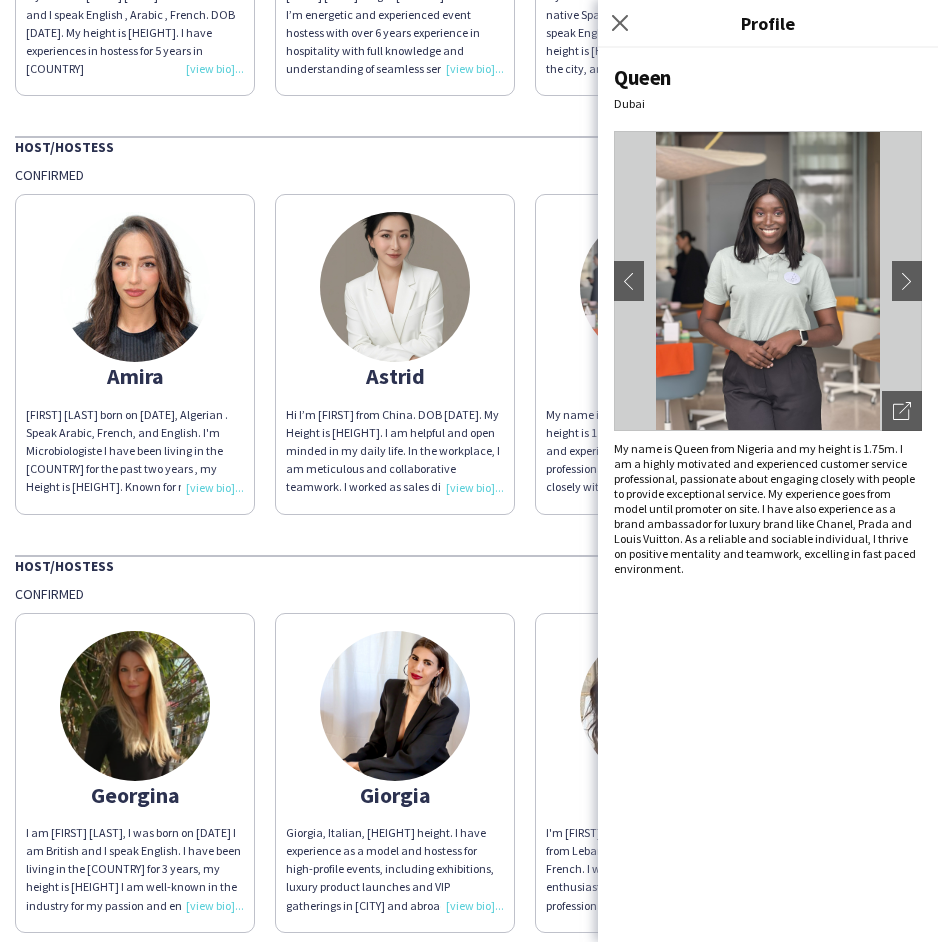 copy on "Queen" 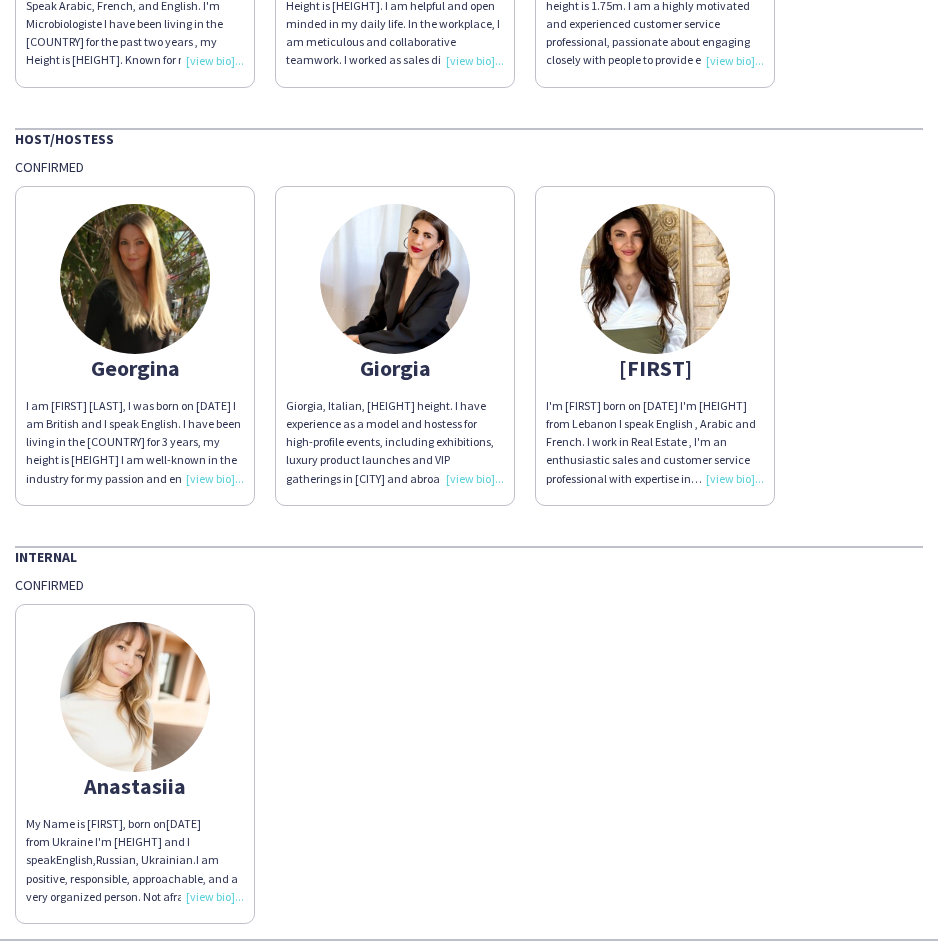 scroll, scrollTop: 1294, scrollLeft: 0, axis: vertical 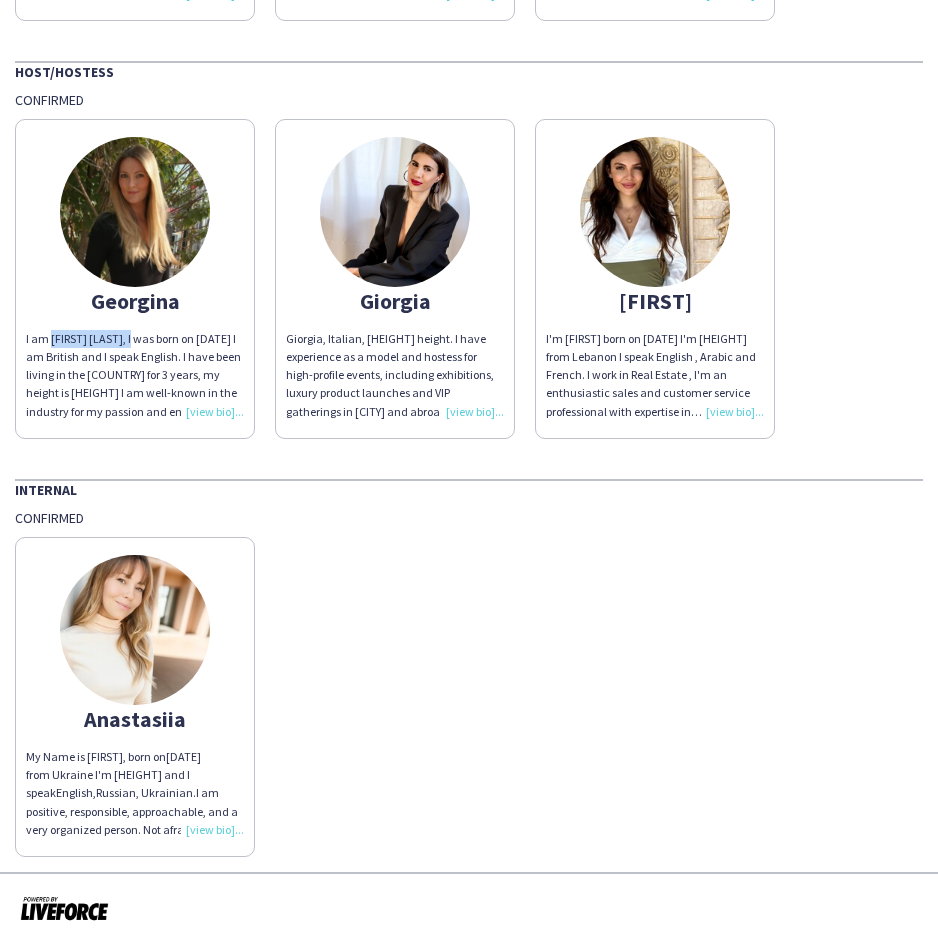 drag, startPoint x: 145, startPoint y: 339, endPoint x: 51, endPoint y: 335, distance: 94.08507 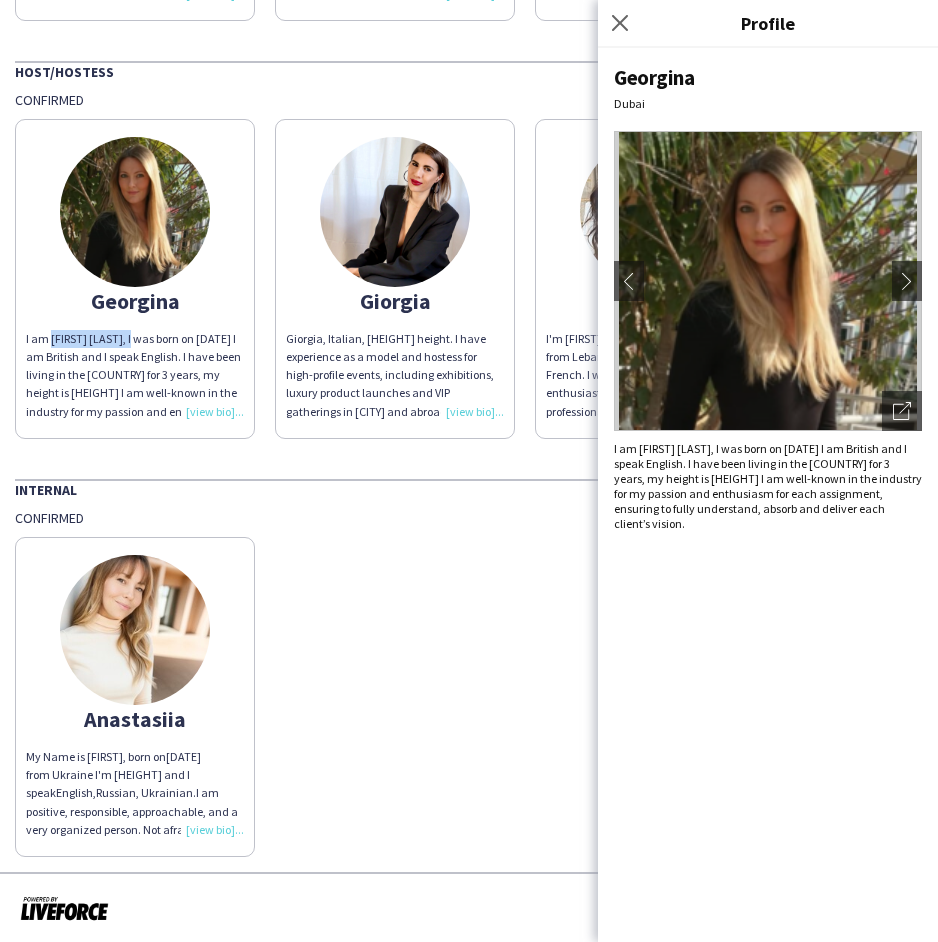 copy on "[FIRST] [LAST]," 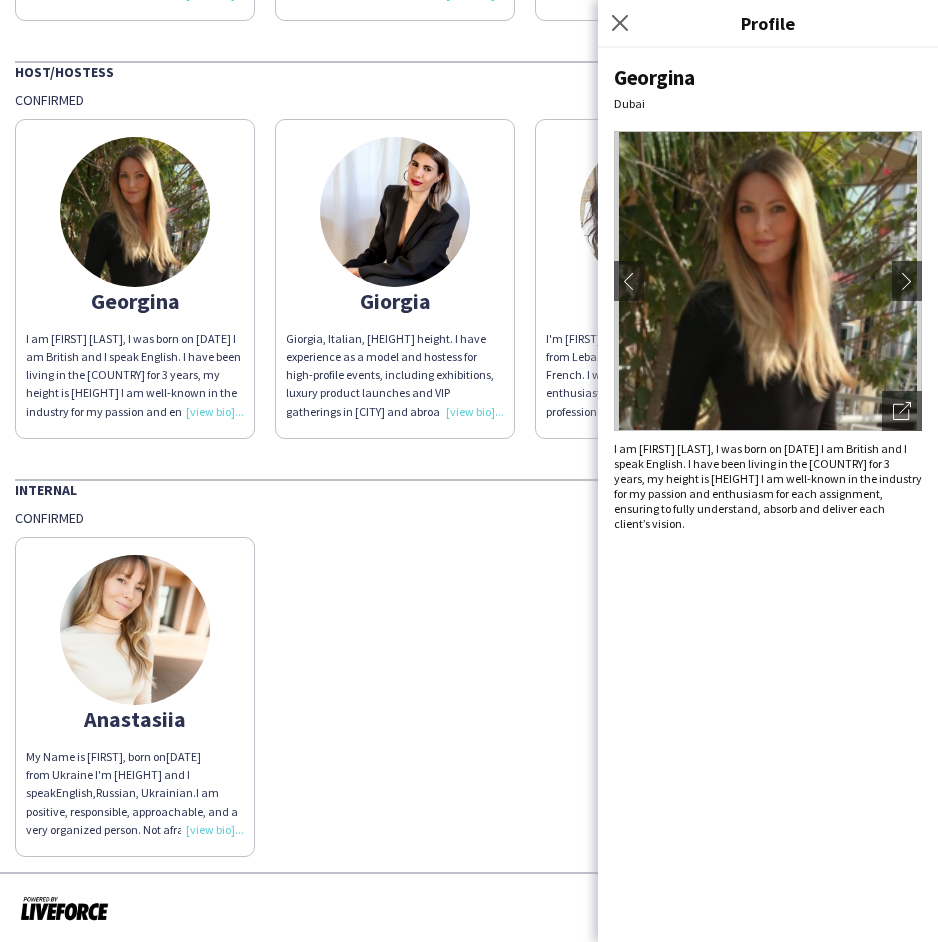 click on "INTREVIEW Van Cleef  @ [CITY] Watch Week 2025   Host/Hostess   Confirmed   Aliaksandra
My name is [FIRST] [LAST], born on [DATE].
I am from Belarus, and I speak Russian, English, Ukrainian, Belarusian. I have 3 years of GCC experience.
My height is [HEIGHT], [MEASUREMENTS].
With many years of  experience in customer service and hospitality, I have strong communication skills and a passion for providing outstanding guest experiences.
I worked with DAMAC, Cartier, Aramco, Prada, Miu Miu and other large companies. I will be glad to become a part of your team.  Karise
Hello. I'm Karise! I was born in Brazil, in [YEAR]. I am [HEIGHT] tall (size medium). I live in [CITY] with my family since 2014. I'm journalist (college) and my background is marketing, costumer care, events, social media (graduation). Back in Brazil also I got 12 years of acting classes. That's why in [CITY] I work as a hostess and commercial model/actress. Nice to e-meet you!  Tanyarat
Host/Hostess   Confirmed   Amel
Anna
Marina" 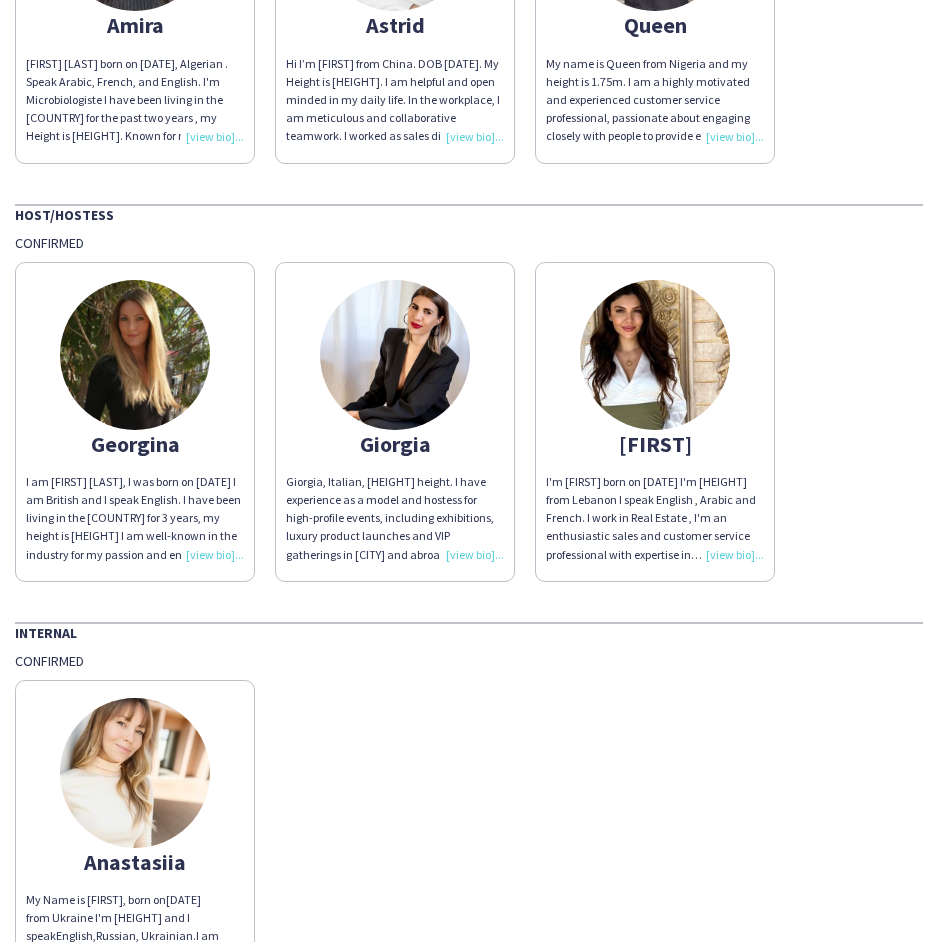 scroll, scrollTop: 1194, scrollLeft: 0, axis: vertical 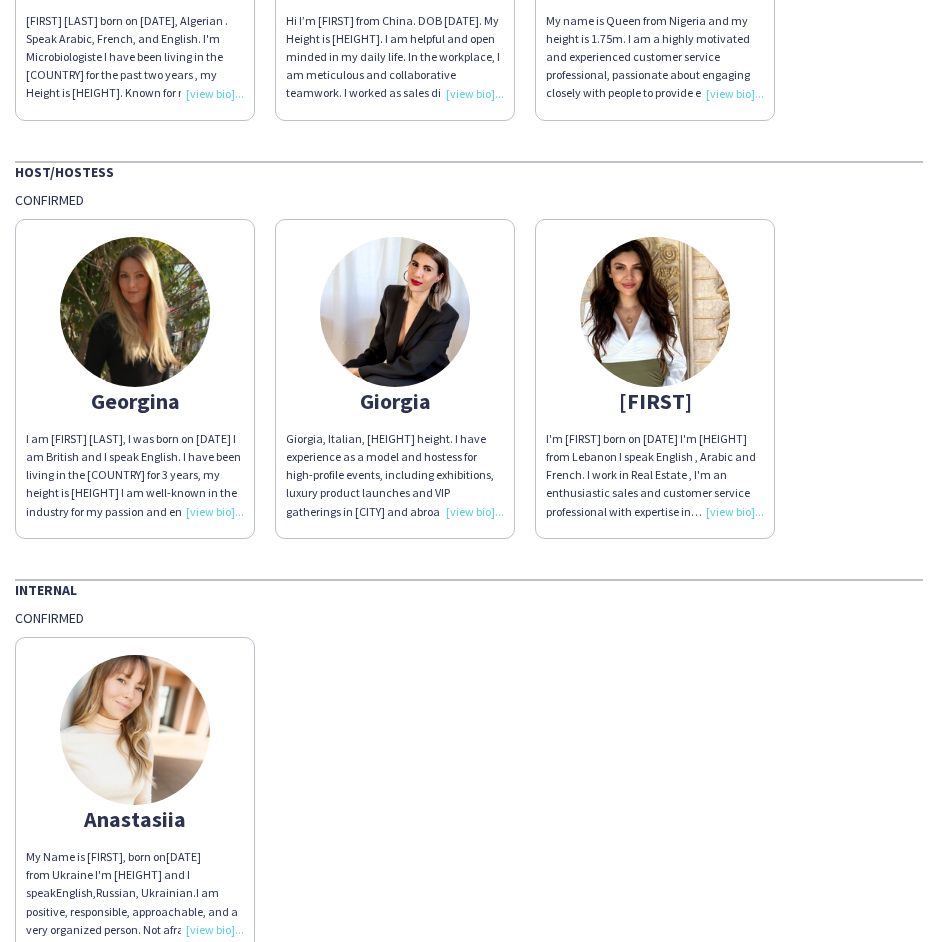 click on "Giorgia
Giorgia, Italian, [HEIGHT] height.
I have experience as a model and hostess for high-profile events, including exhibitions, luxury product launches and VIP gatherings in [CITY] and abroad. My focus has been on representing premium brands with elegance and professionalism, catering to an international clientele. Fluency in Italian and English enhances my ability to connect with diverse guests, ensuring exceptional experiences at every event." 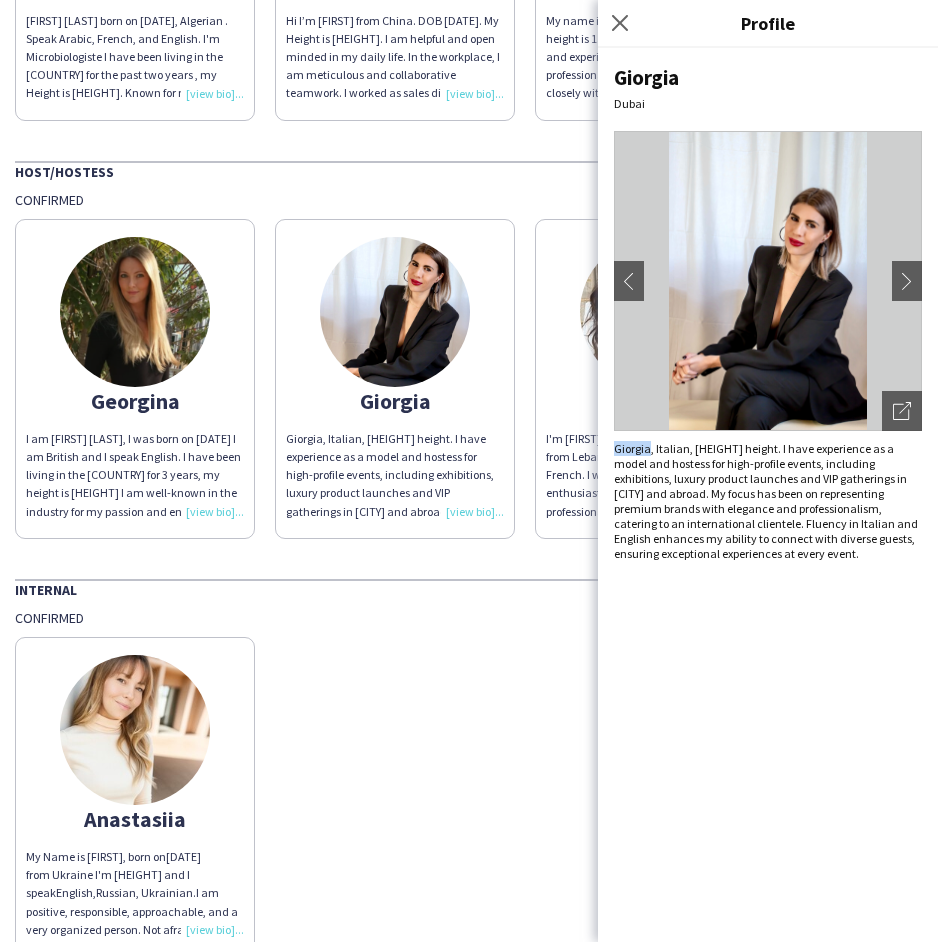 drag, startPoint x: 651, startPoint y: 449, endPoint x: 602, endPoint y: 451, distance: 49.0408 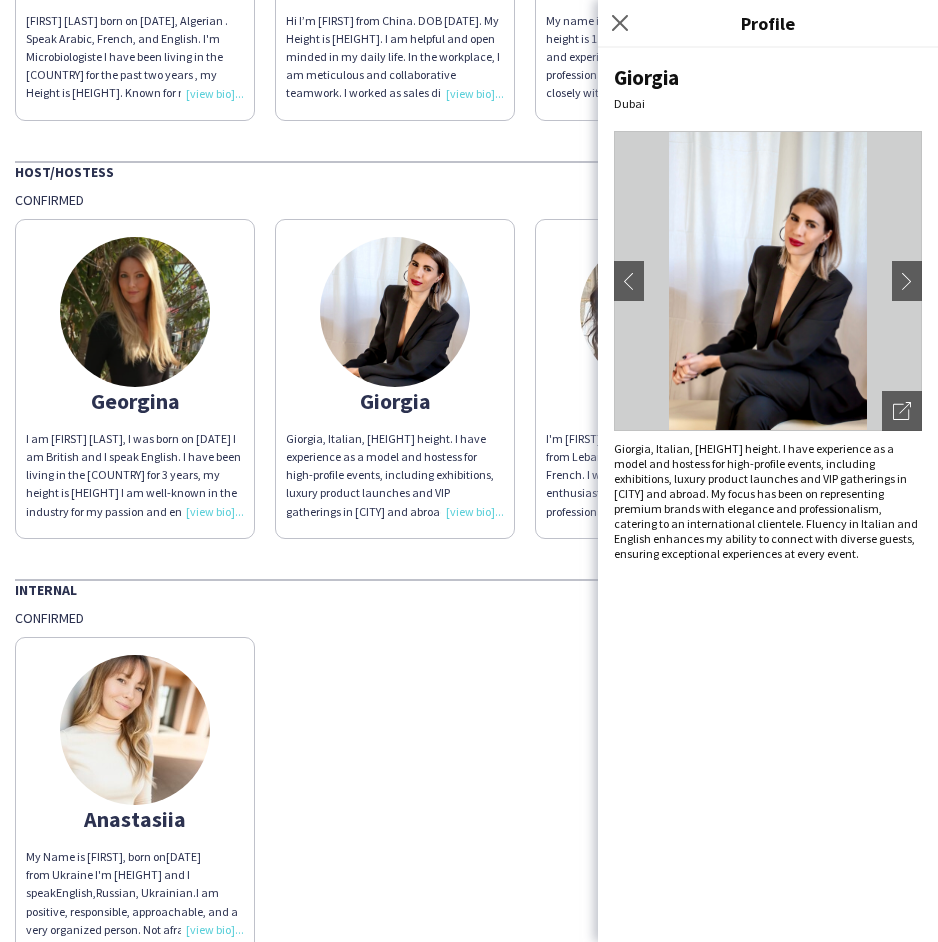 click on "INTREVIEW Van Cleef  @ [CITY] Watch Week 2025   Host/Hostess   Confirmed   Aliaksandra
My name is [FIRST] [LAST], born on [DATE].
I am from Belarus, and I speak Russian, English, Ukrainian, Belarusian. I have 3 years of GCC experience.
My height is [HEIGHT], [MEASUREMENTS].
With many years of  experience in customer service and hospitality, I have strong communication skills and a passion for providing outstanding guest experiences.
I worked with DAMAC, Cartier, Aramco, Prada, Miu Miu and other large companies. I will be glad to become a part of your team.  Karise
Hello. I'm Karise! I was born in Brazil, in [YEAR]. I am [HEIGHT] tall (size medium). I live in [CITY] with my family since 2014. I'm journalist (college) and my background is marketing, costumer care, events, social media (graduation). Back in Brazil also I got 12 years of acting classes. That's why in [CITY] I work as a hostess and commercial model/actress. Nice to e-meet you!  Tanyarat
Host/Hostess   Confirmed   Amel
Anna
Marina" 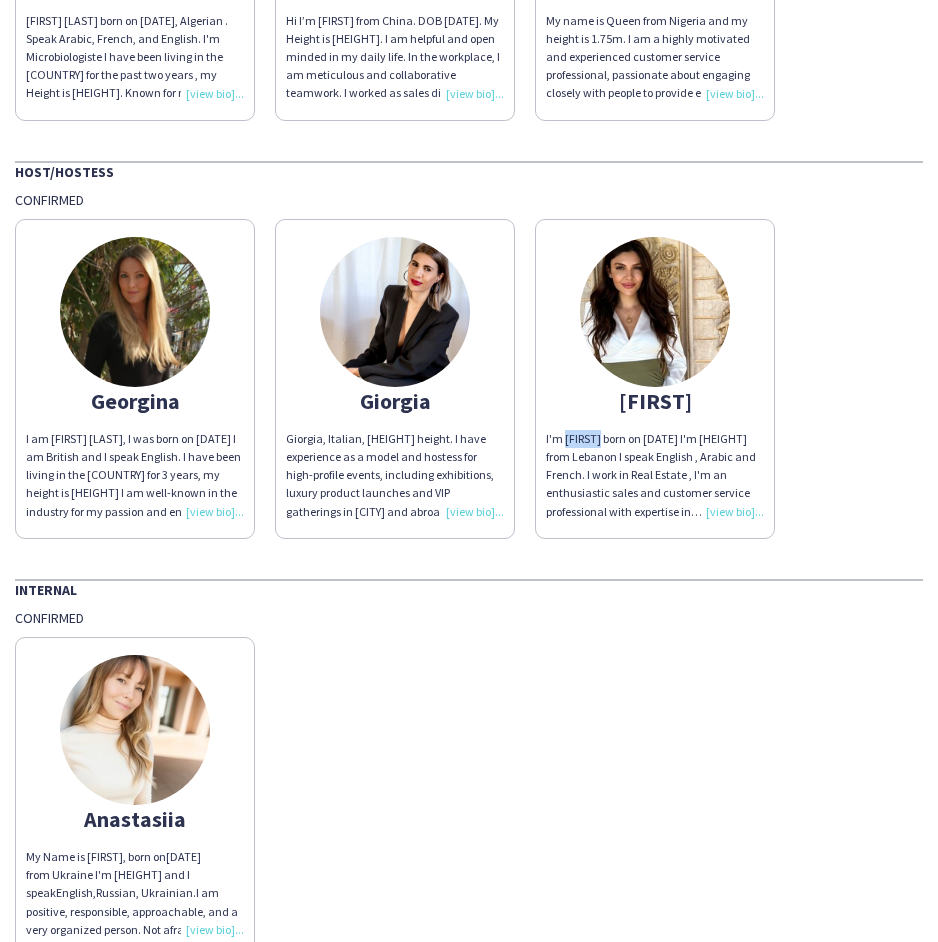 drag, startPoint x: 599, startPoint y: 437, endPoint x: 565, endPoint y: 442, distance: 34.36568 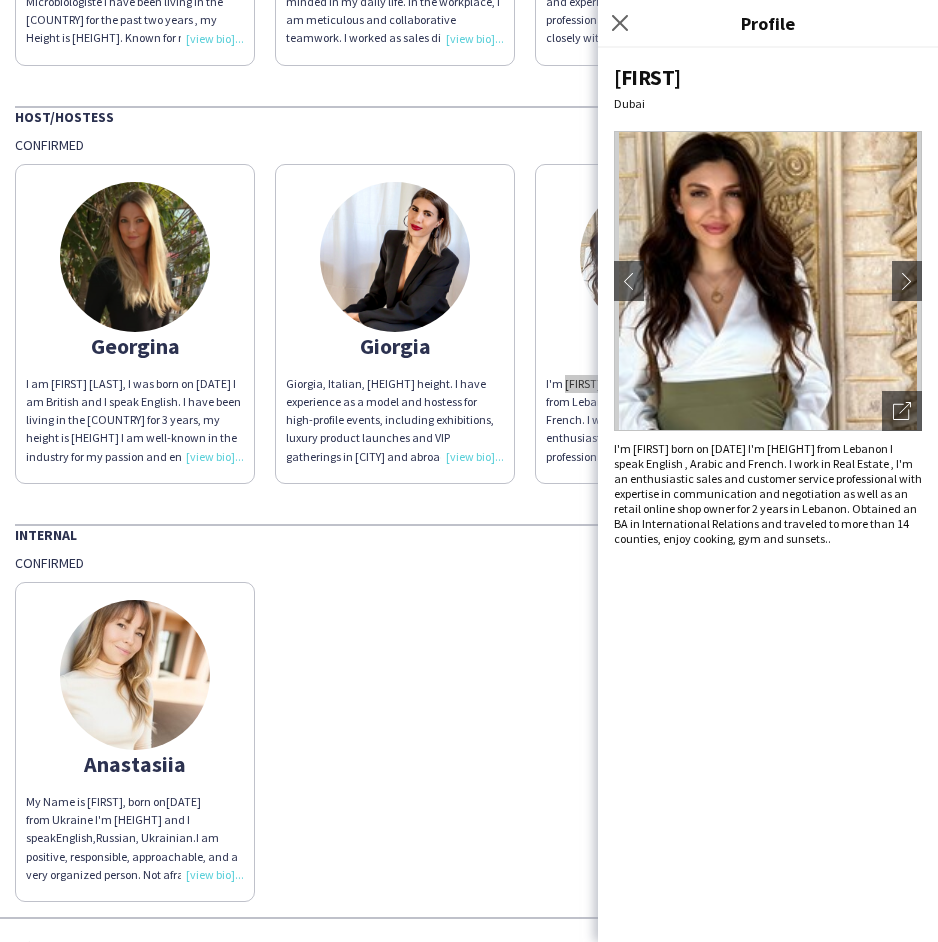 scroll, scrollTop: 1294, scrollLeft: 0, axis: vertical 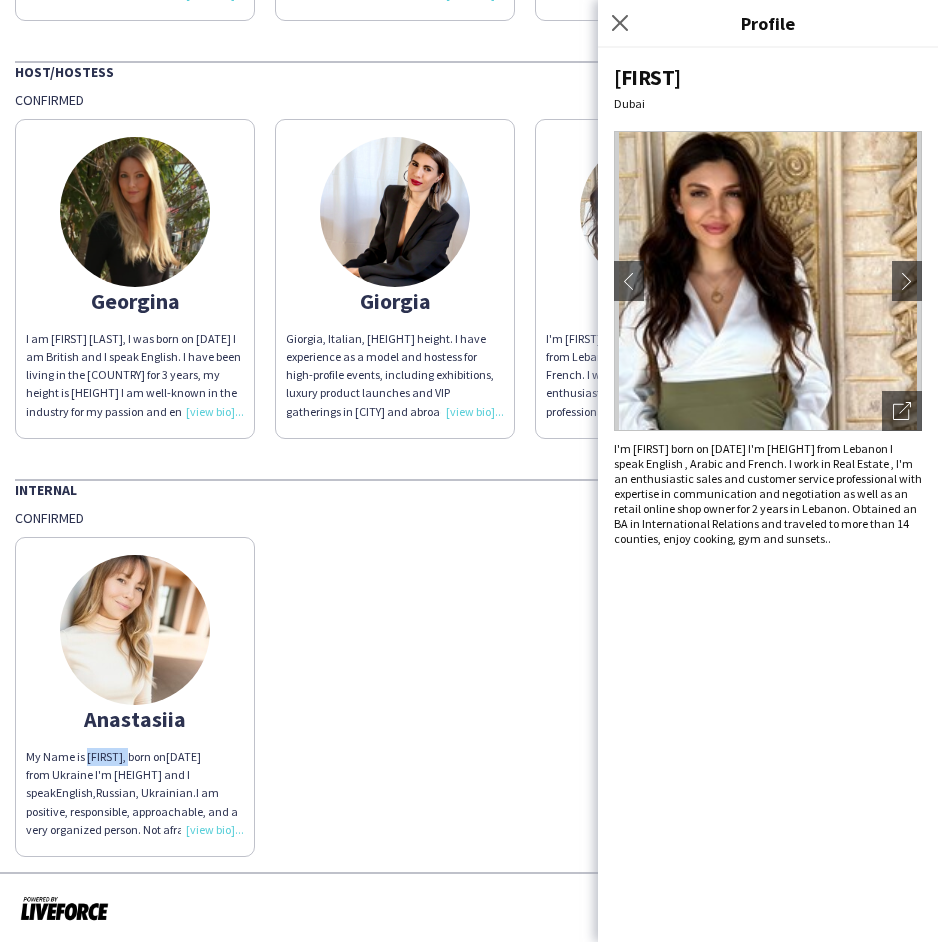 drag, startPoint x: 133, startPoint y: 755, endPoint x: 87, endPoint y: 759, distance: 46.173584 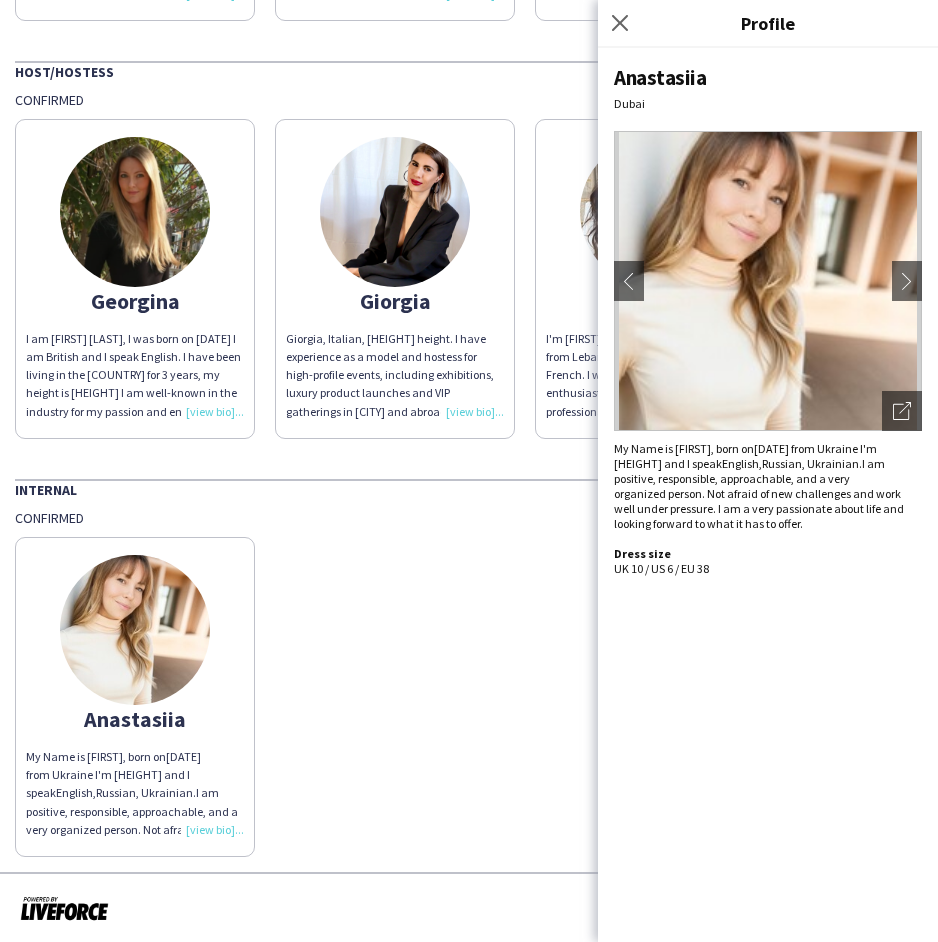 click on "Anastasiia
My Name is [FIRST], born on  [DATE] from Ukraine I'm [HEIGHT] and I speak  English,  Russian,  Ukrainian.  I am positive, responsible, approachable, and a very organized person. Not afraid of new challenges and work well under pressure. I am a very passionate about life and looking forward to what it has to offer. Dress size  UK 10 / US 6 / EU 38" 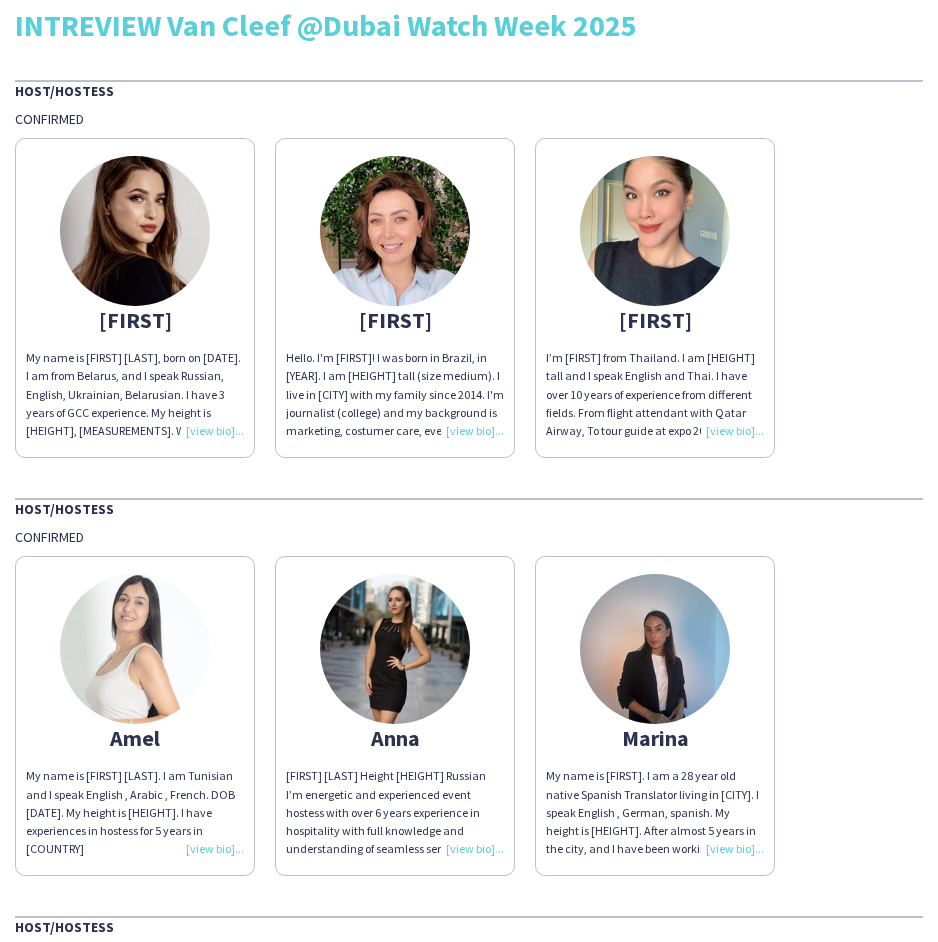scroll, scrollTop: 0, scrollLeft: 0, axis: both 